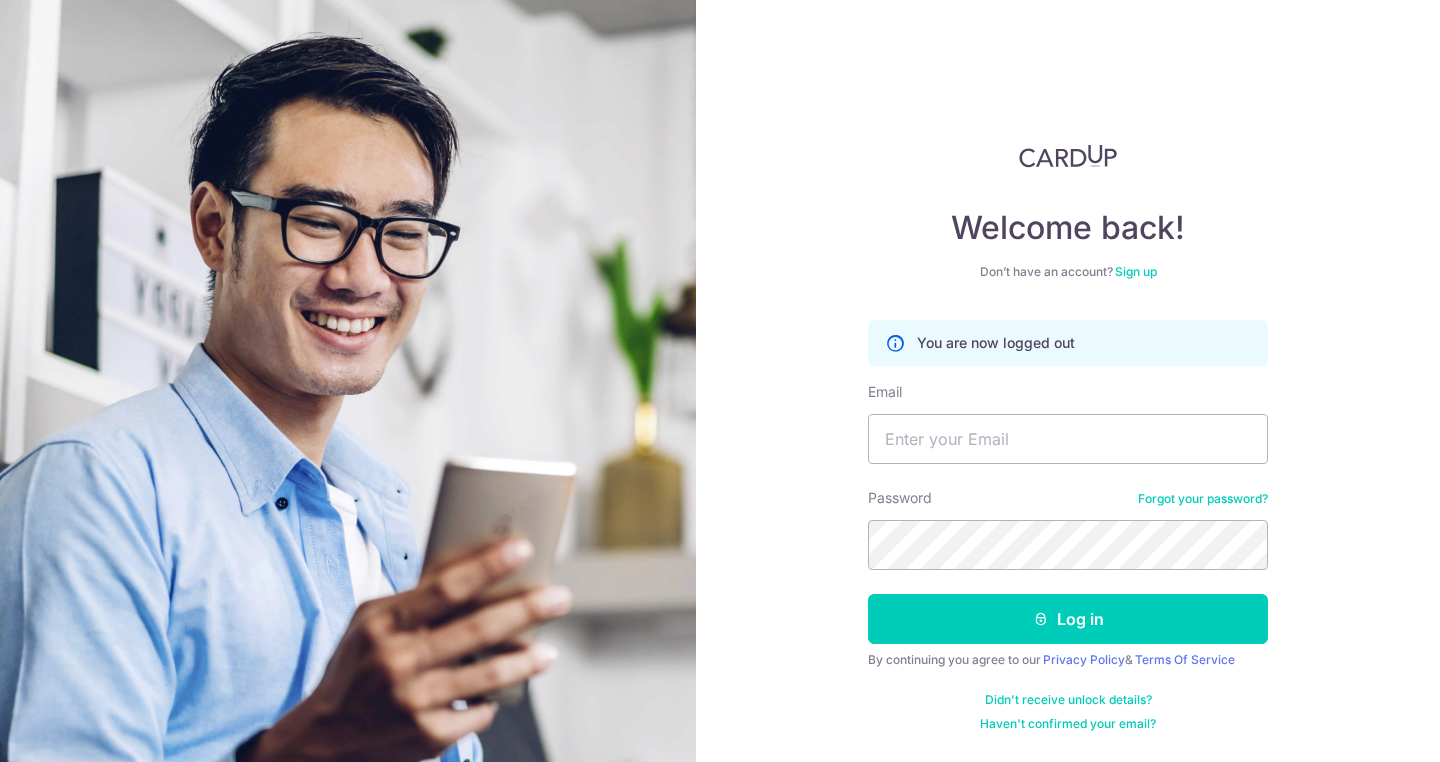 scroll, scrollTop: 0, scrollLeft: 0, axis: both 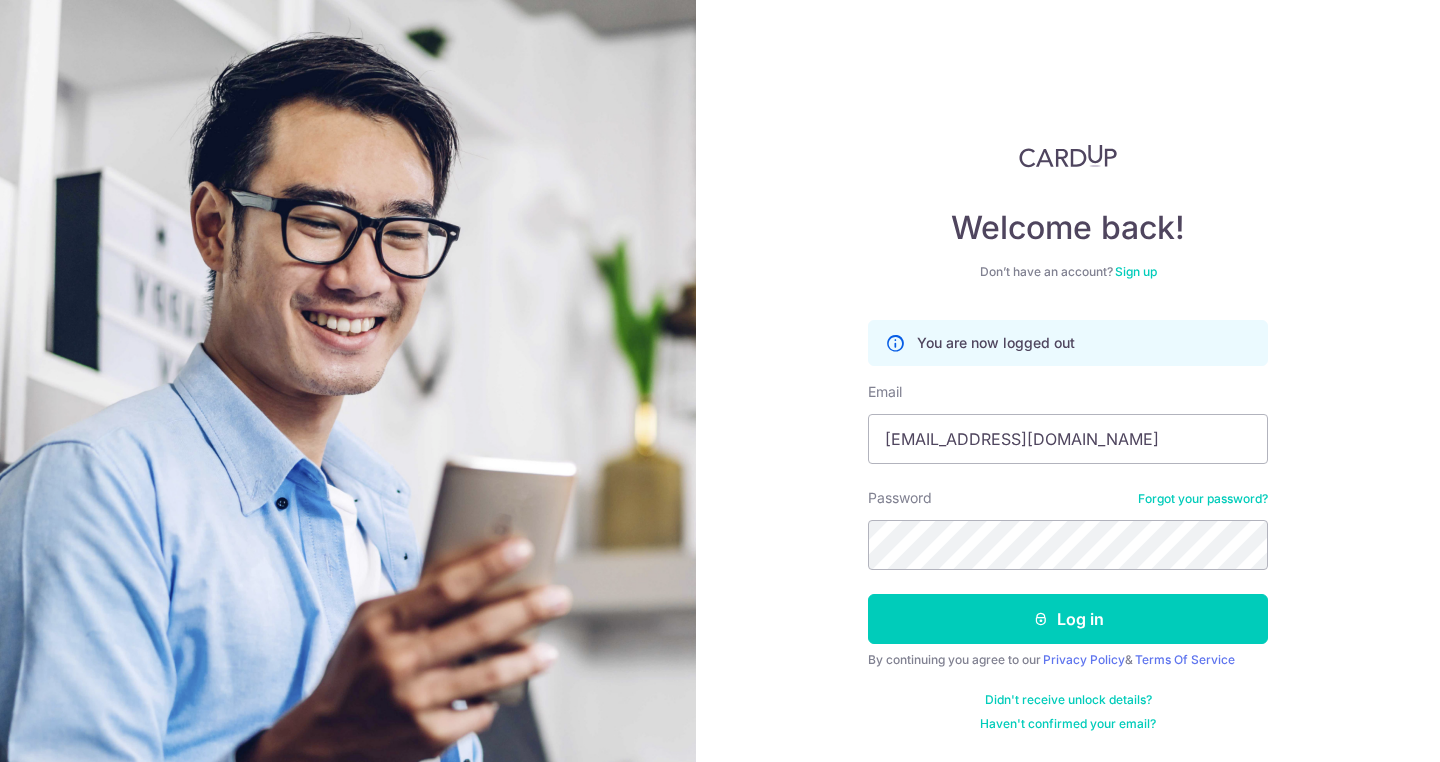 type on "ayl5210@gmail.com" 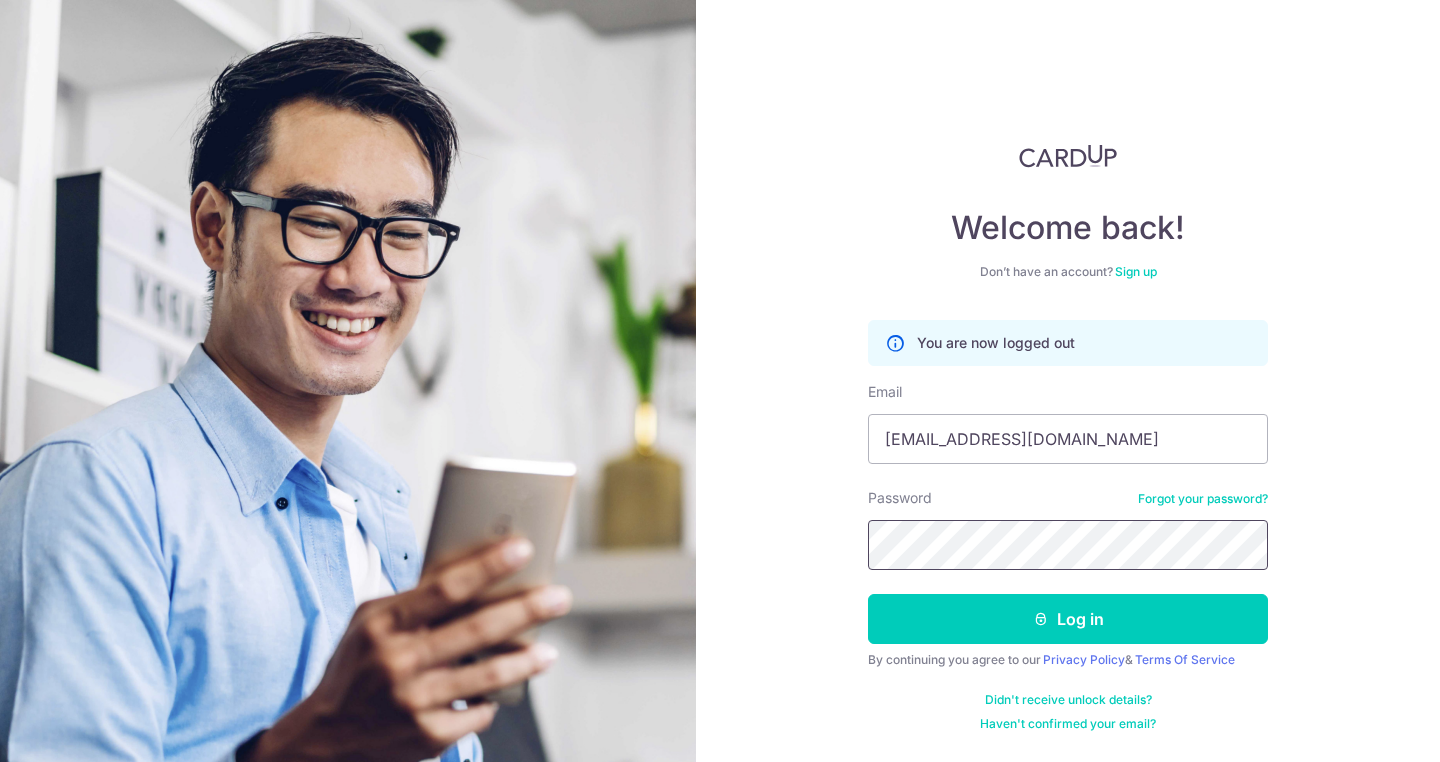 click on "Log in" at bounding box center (1068, 619) 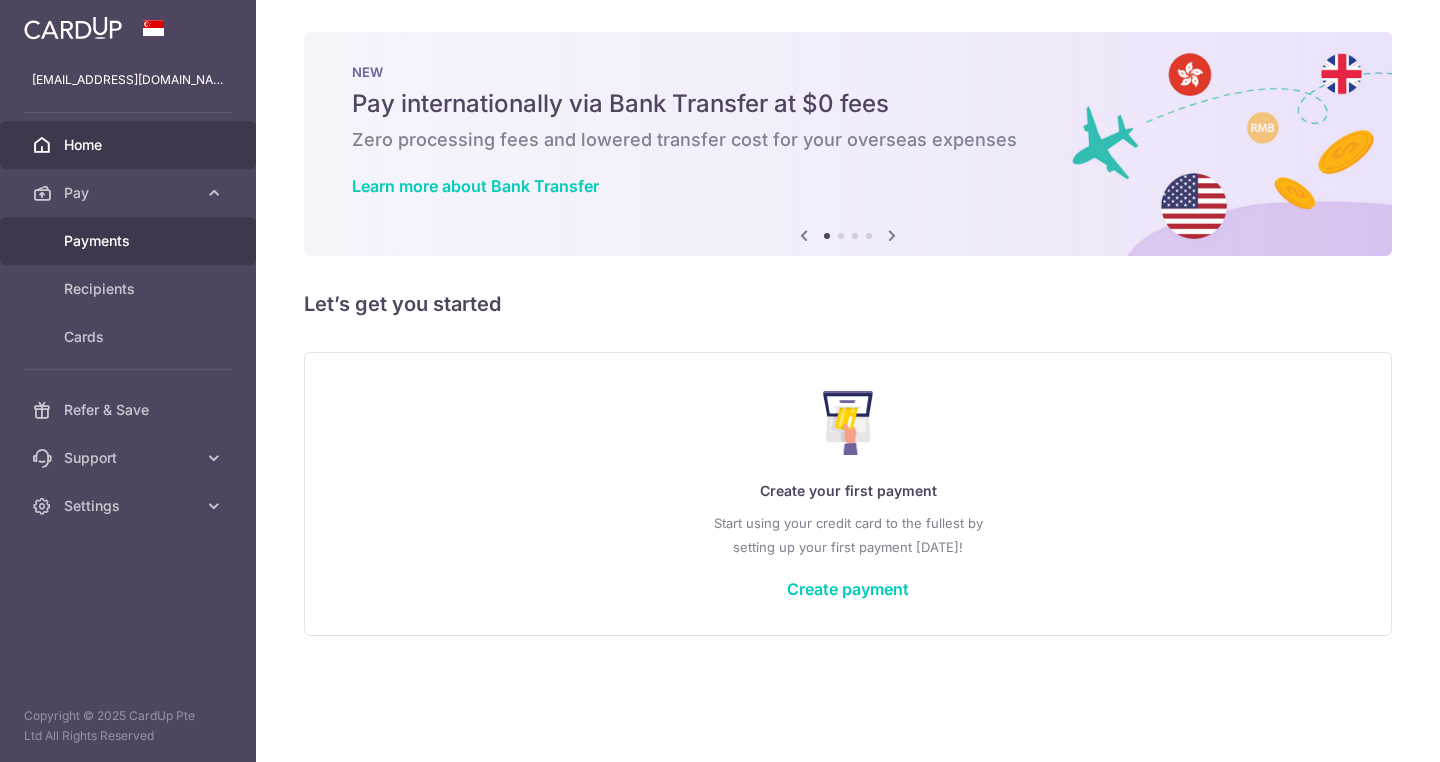 scroll, scrollTop: 0, scrollLeft: 0, axis: both 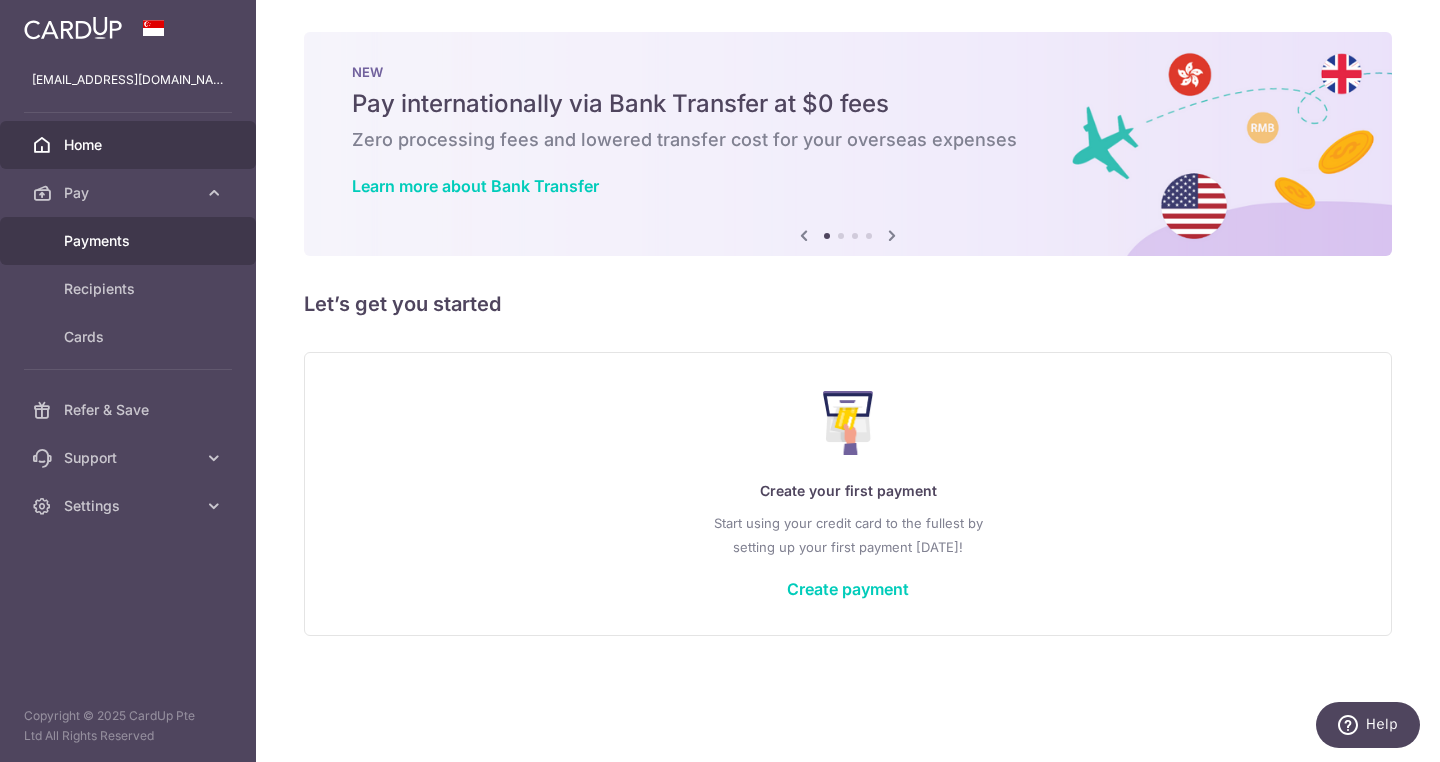 click on "Payments" at bounding box center [130, 241] 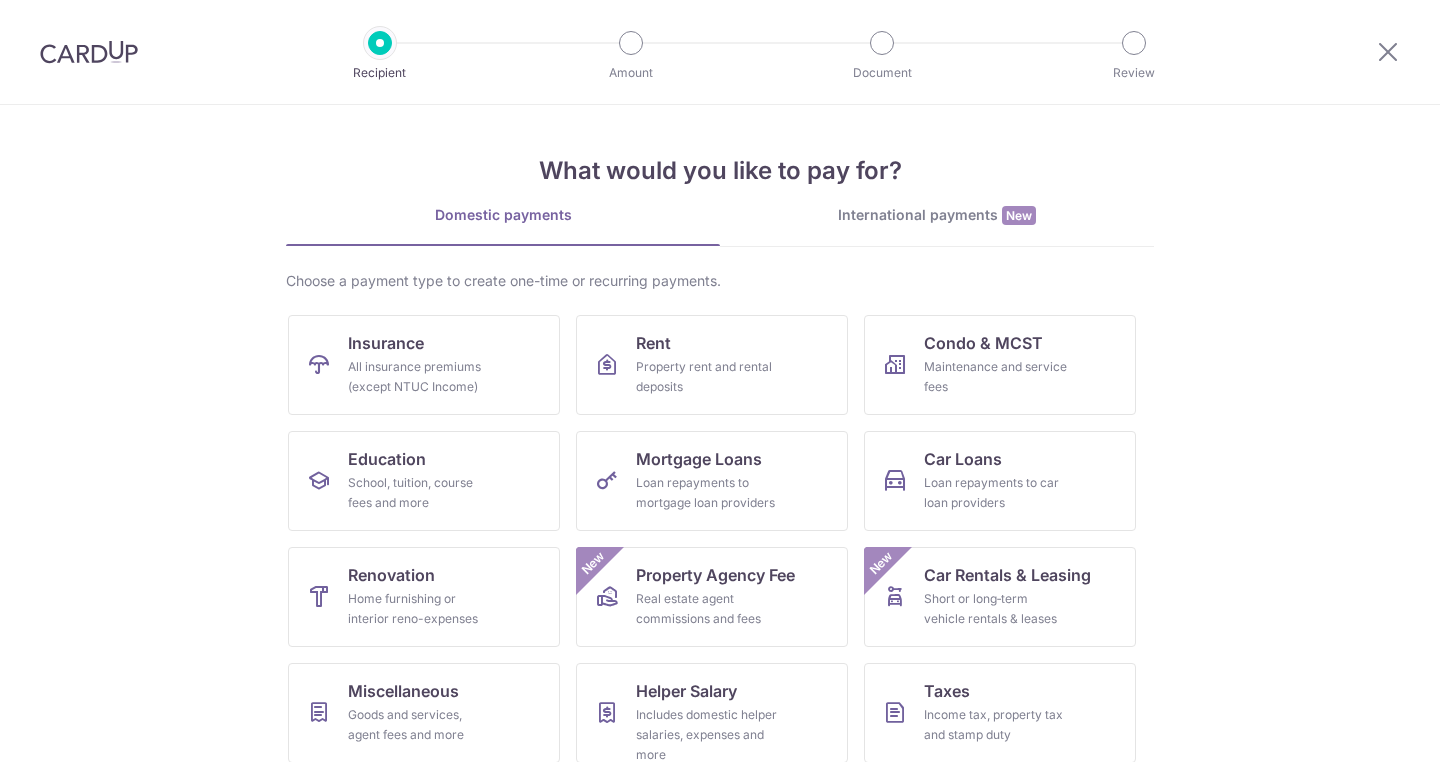 scroll, scrollTop: 0, scrollLeft: 0, axis: both 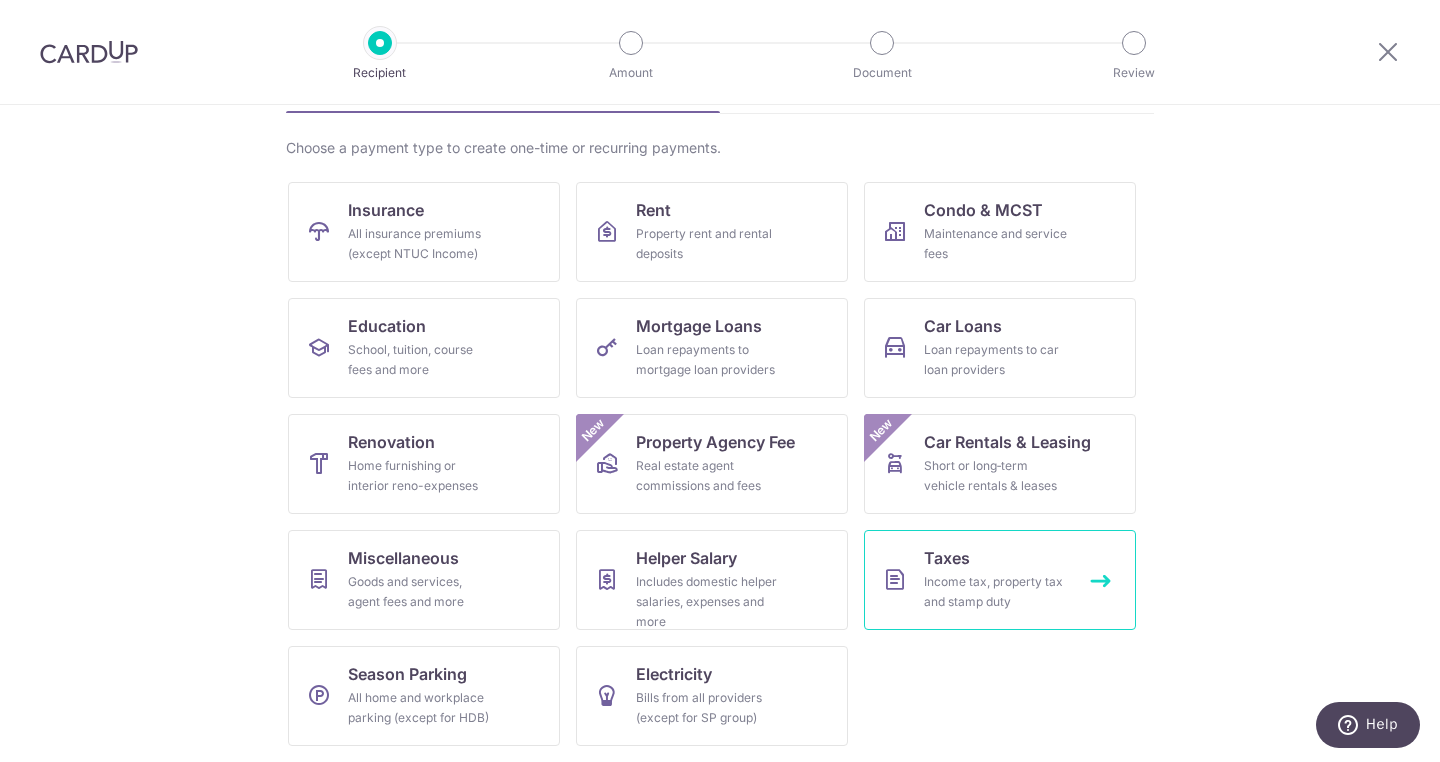 click on "Income tax, property tax and stamp duty" at bounding box center [996, 592] 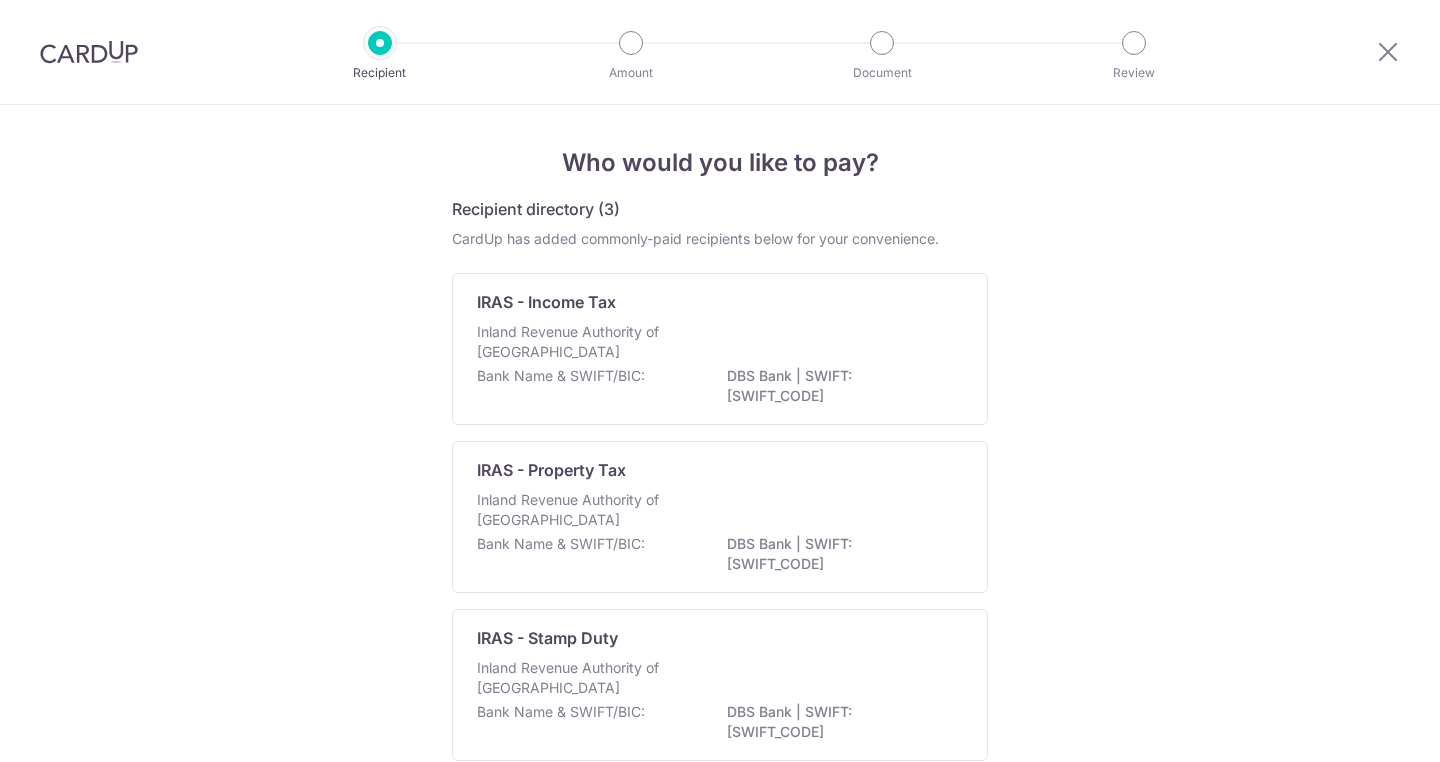 scroll, scrollTop: 0, scrollLeft: 0, axis: both 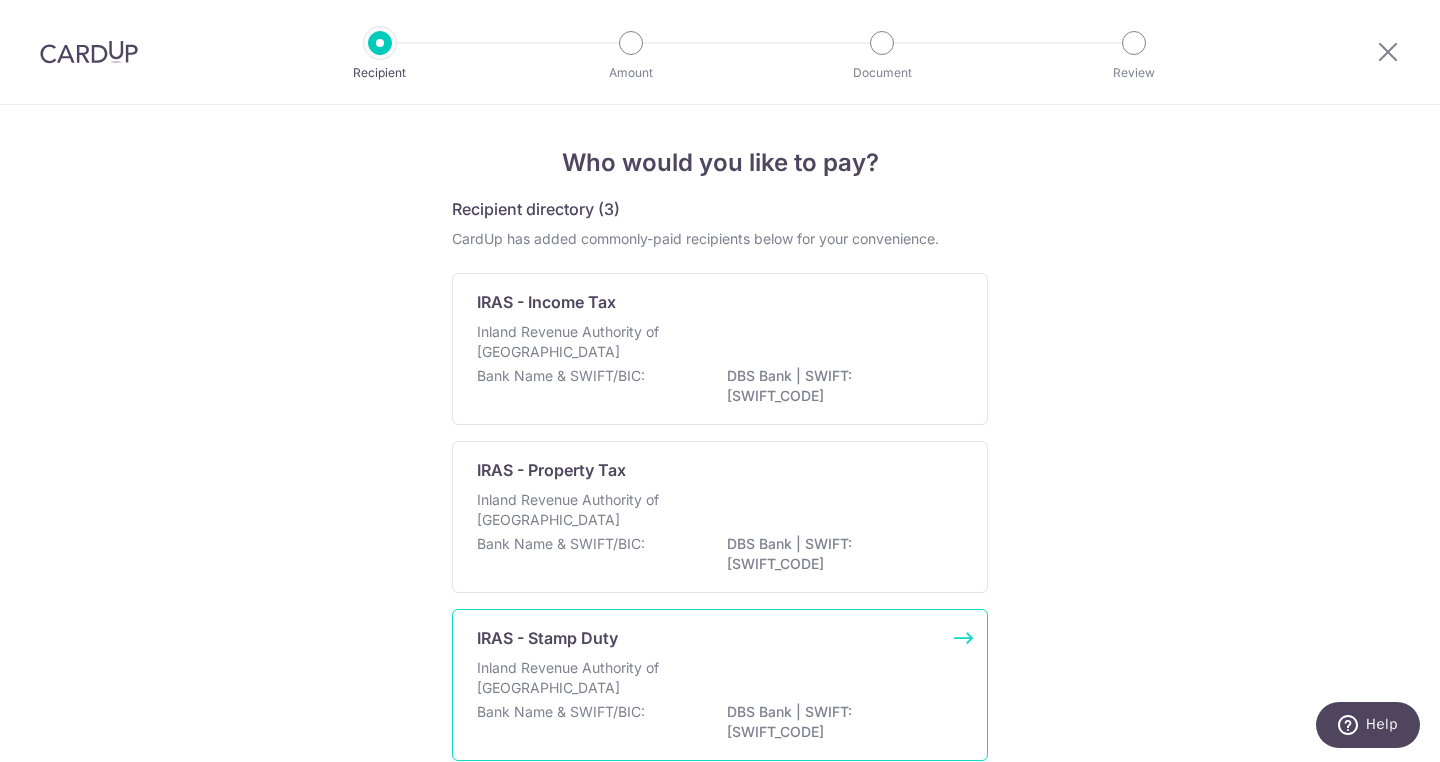 click on "IRAS - Stamp Duty" at bounding box center [708, 638] 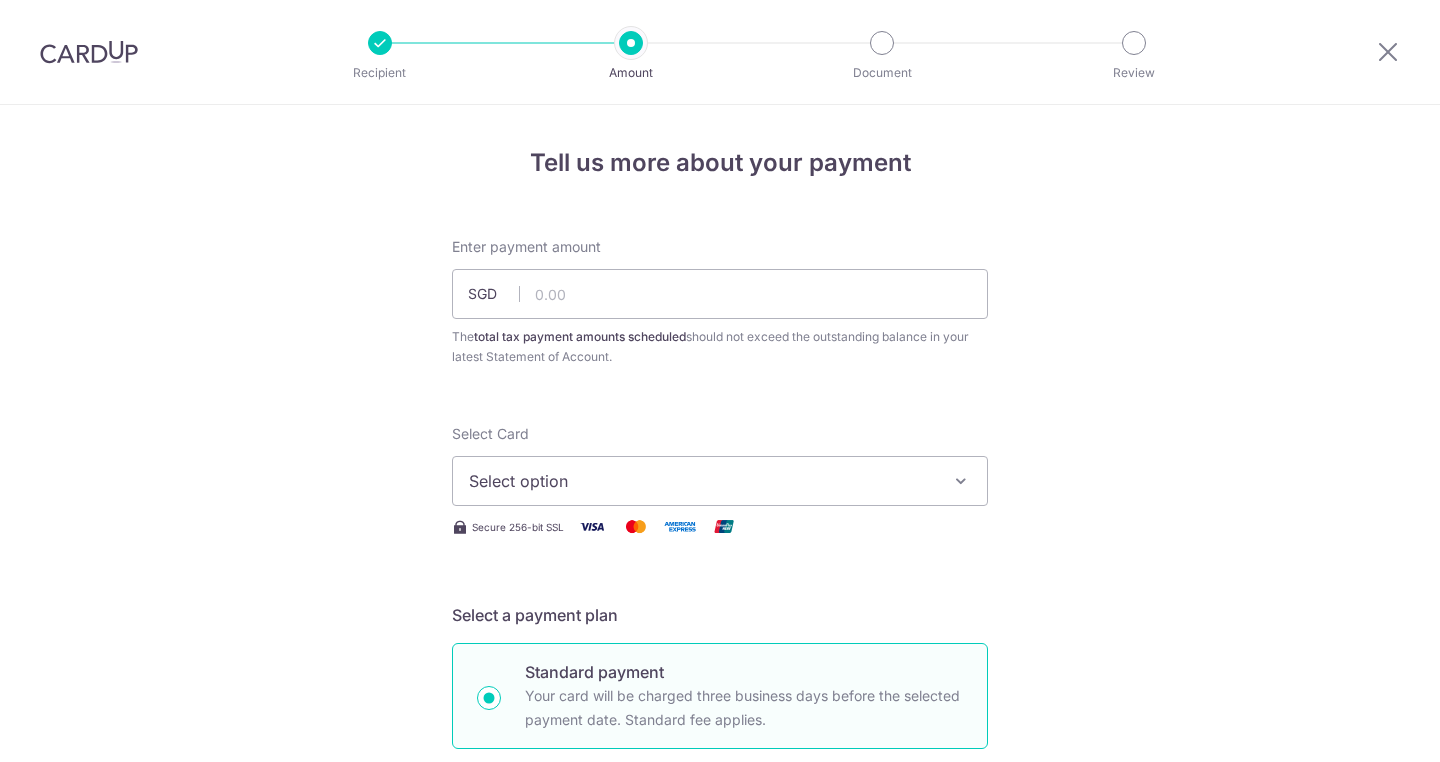 scroll, scrollTop: 0, scrollLeft: 0, axis: both 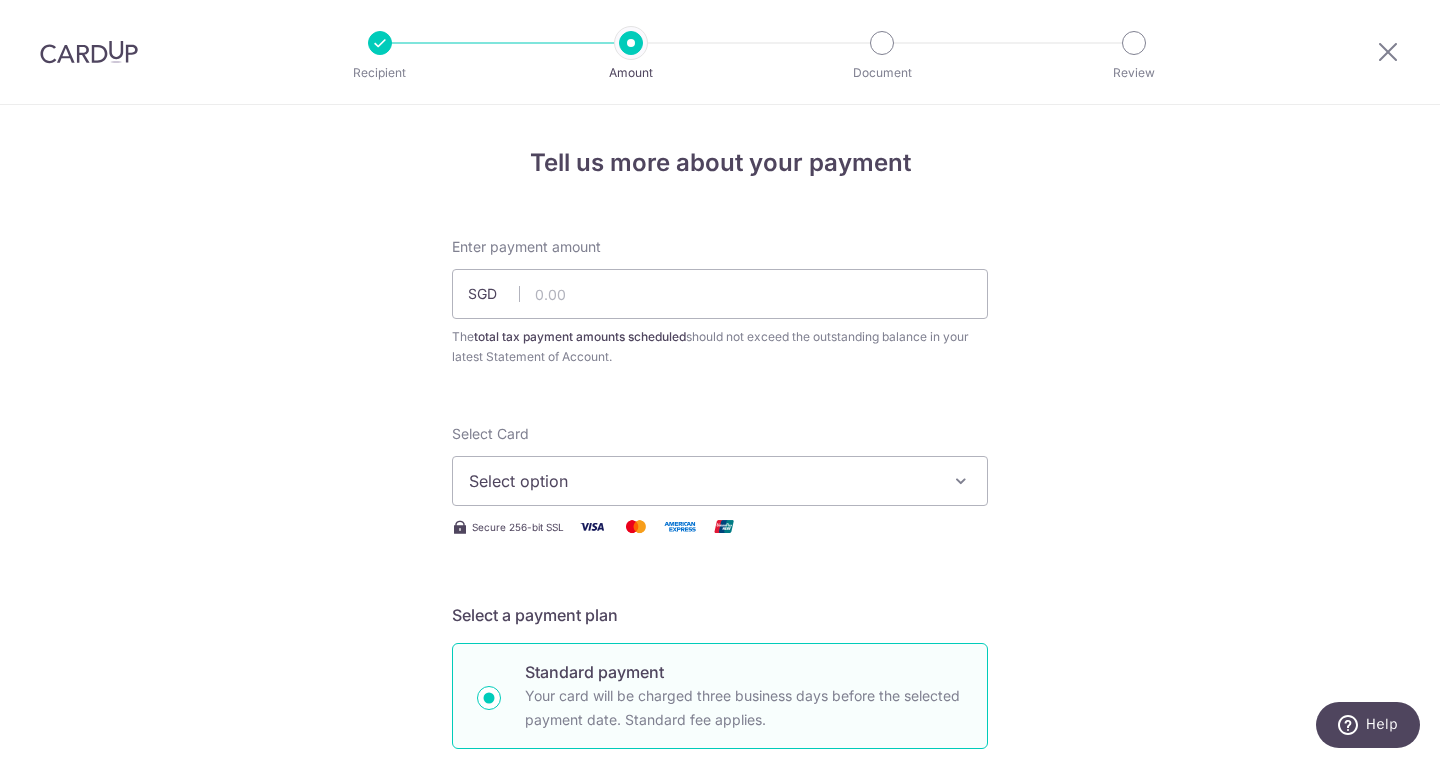 click on "Select option" at bounding box center (702, 481) 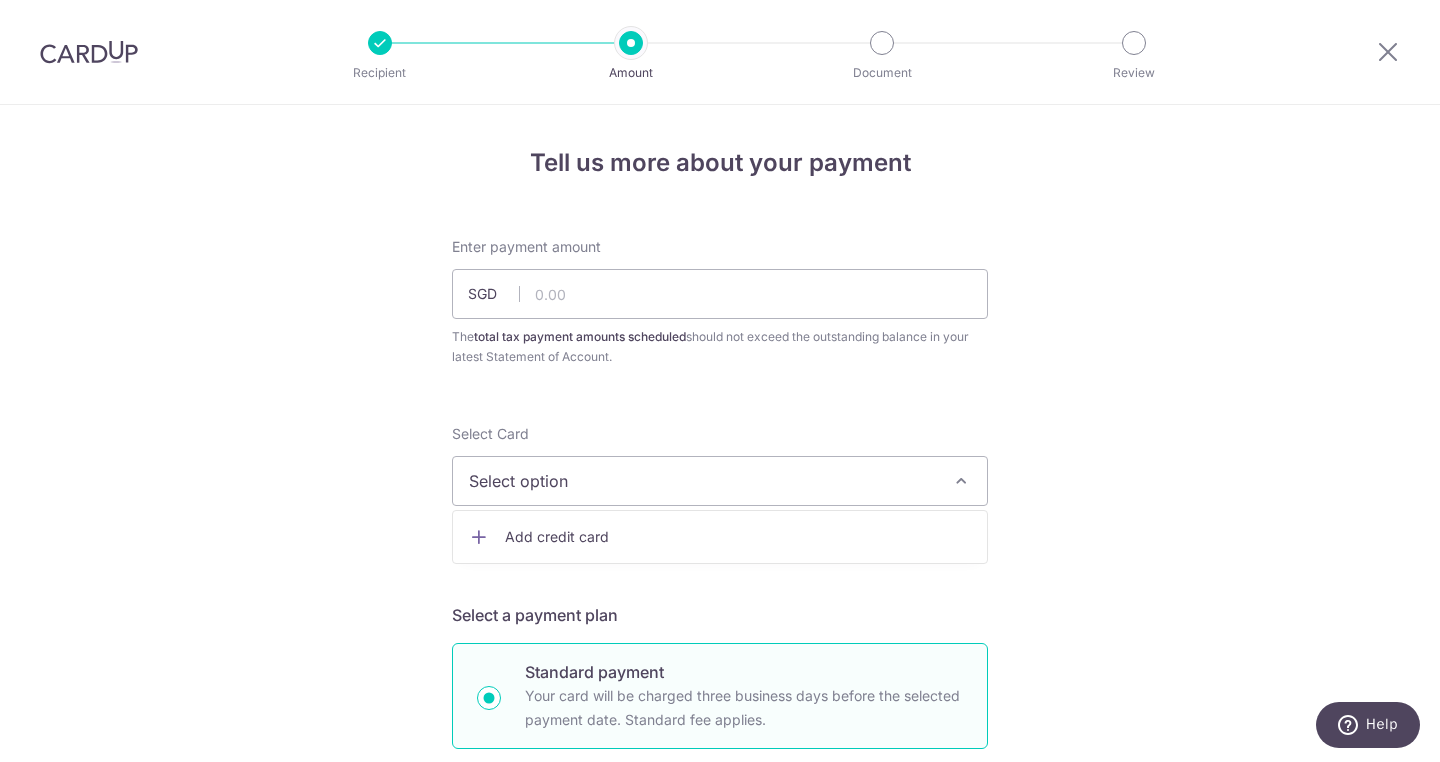 click on "Tell us more about your payment
Enter payment amount
SGD
The  total tax payment amounts scheduled  should not exceed the outstanding balance in your latest Statement of Account.
Select Card
Select option
Add credit card
Secure 256-bit SSL
Text
New card details
Card
Secure 256-bit SSL" at bounding box center (720, 1033) 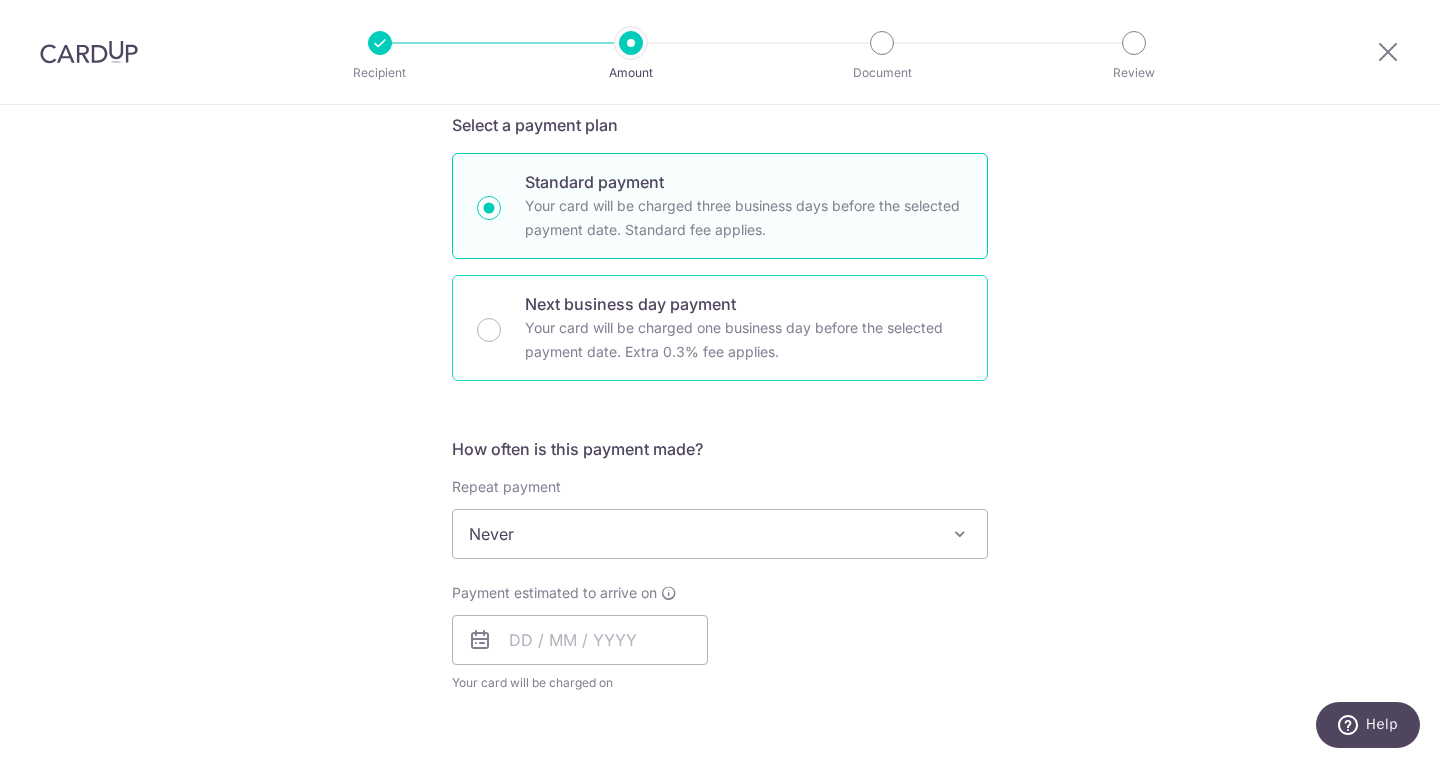 scroll, scrollTop: 499, scrollLeft: 0, axis: vertical 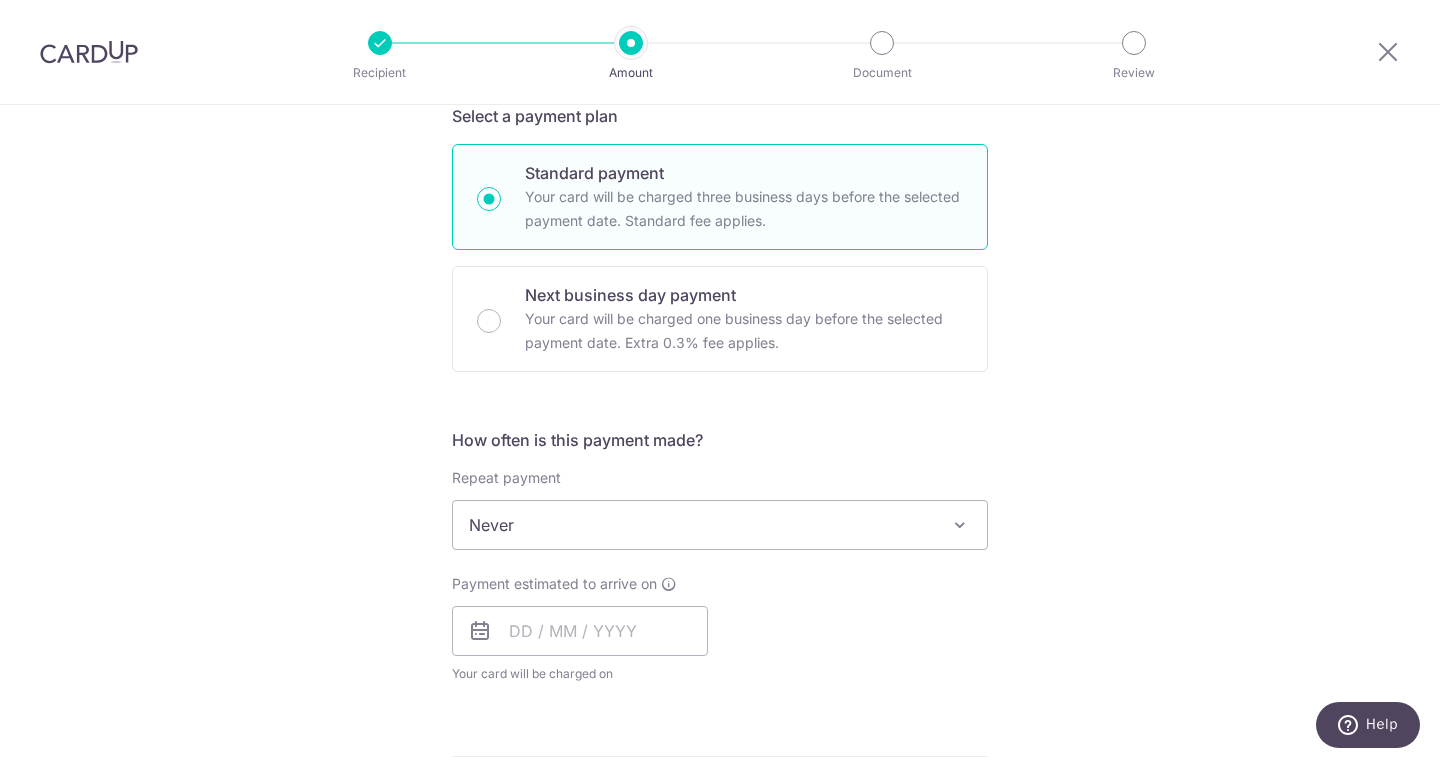 click on "Never" at bounding box center [720, 525] 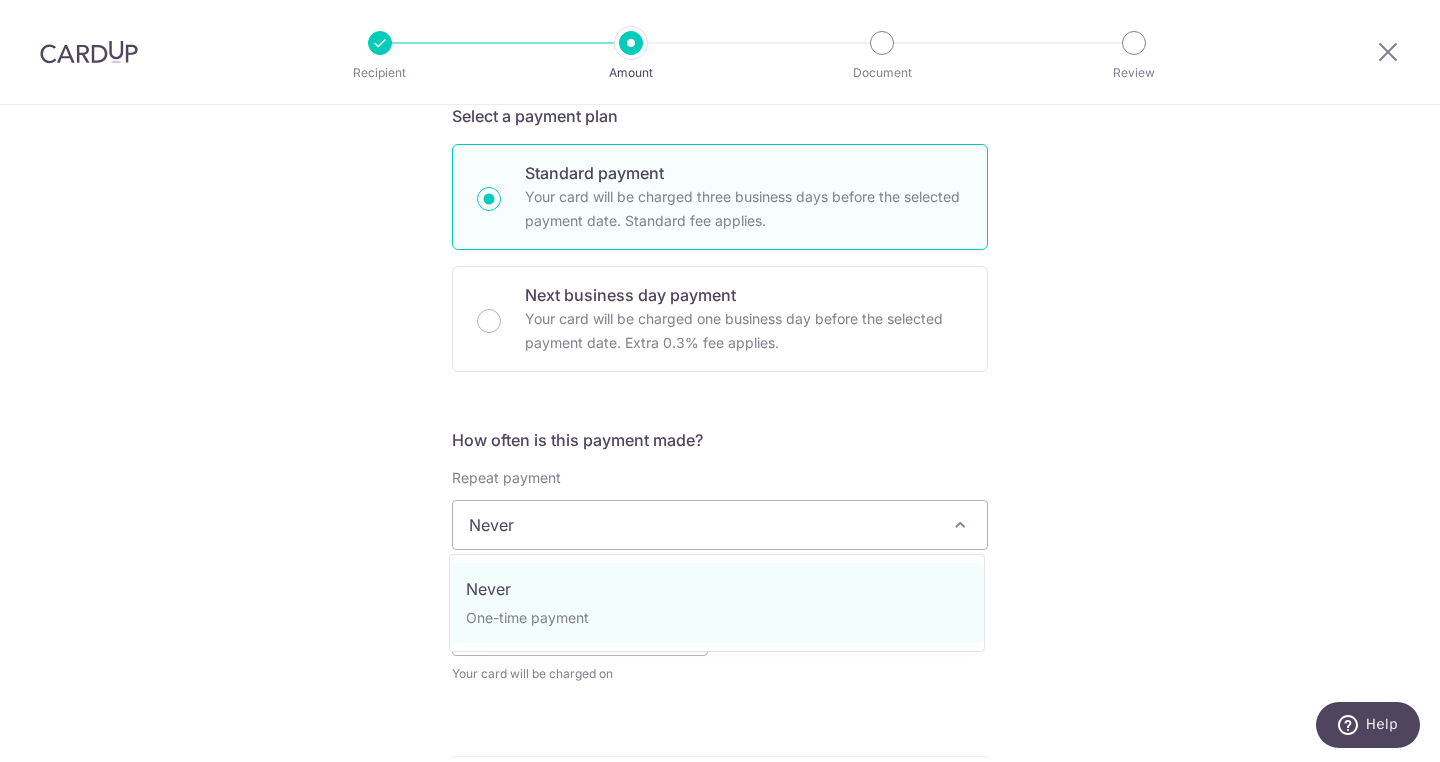 click on "Never" at bounding box center (720, 525) 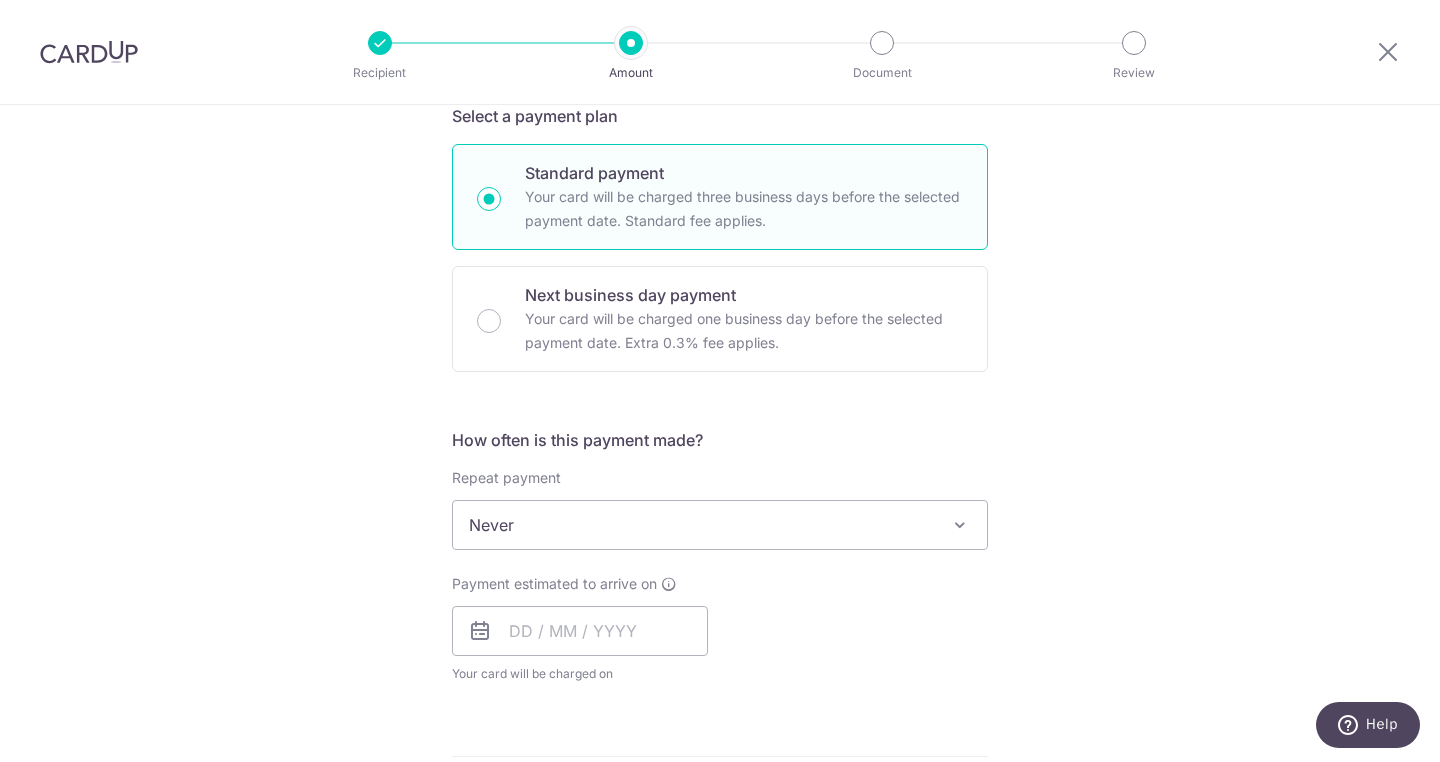 click on "Never" at bounding box center (720, 525) 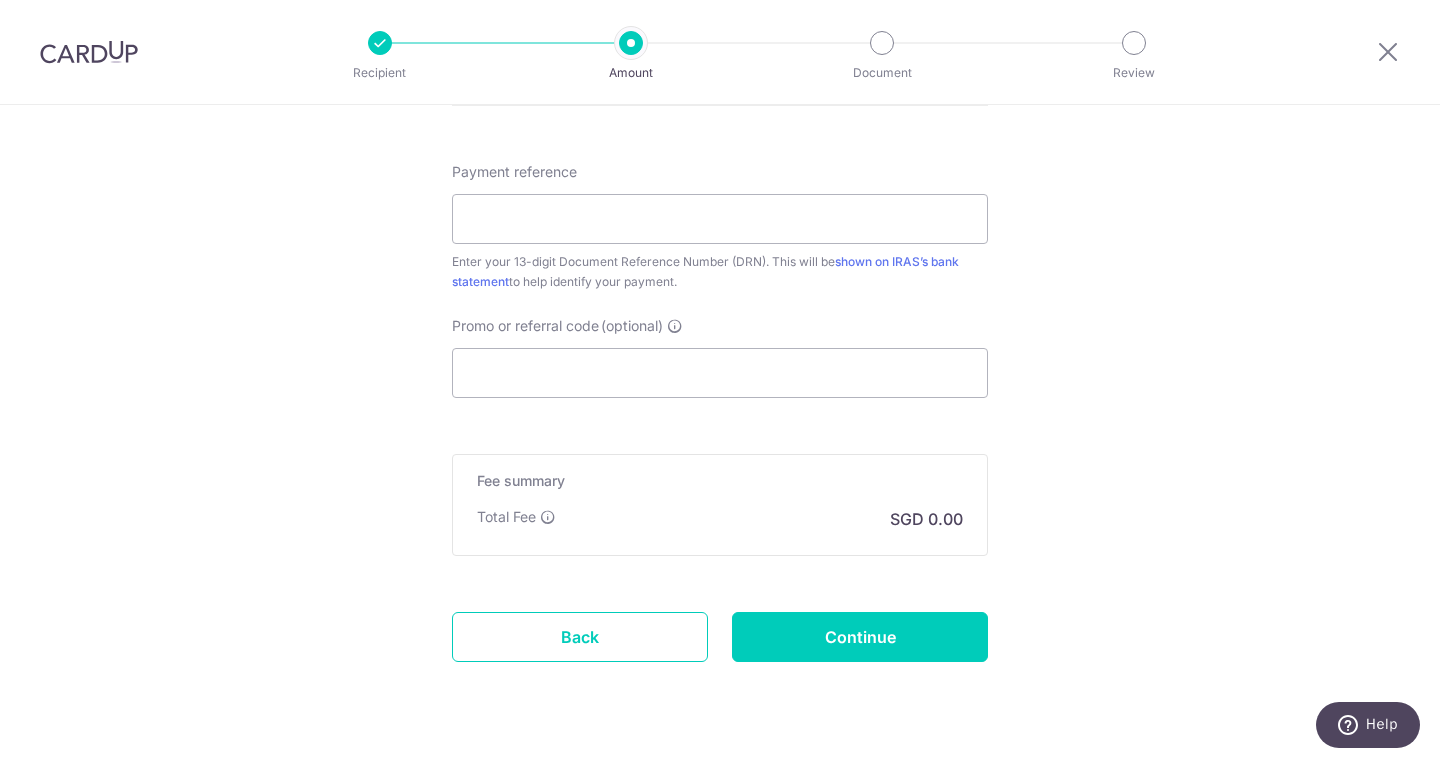 scroll, scrollTop: 1156, scrollLeft: 0, axis: vertical 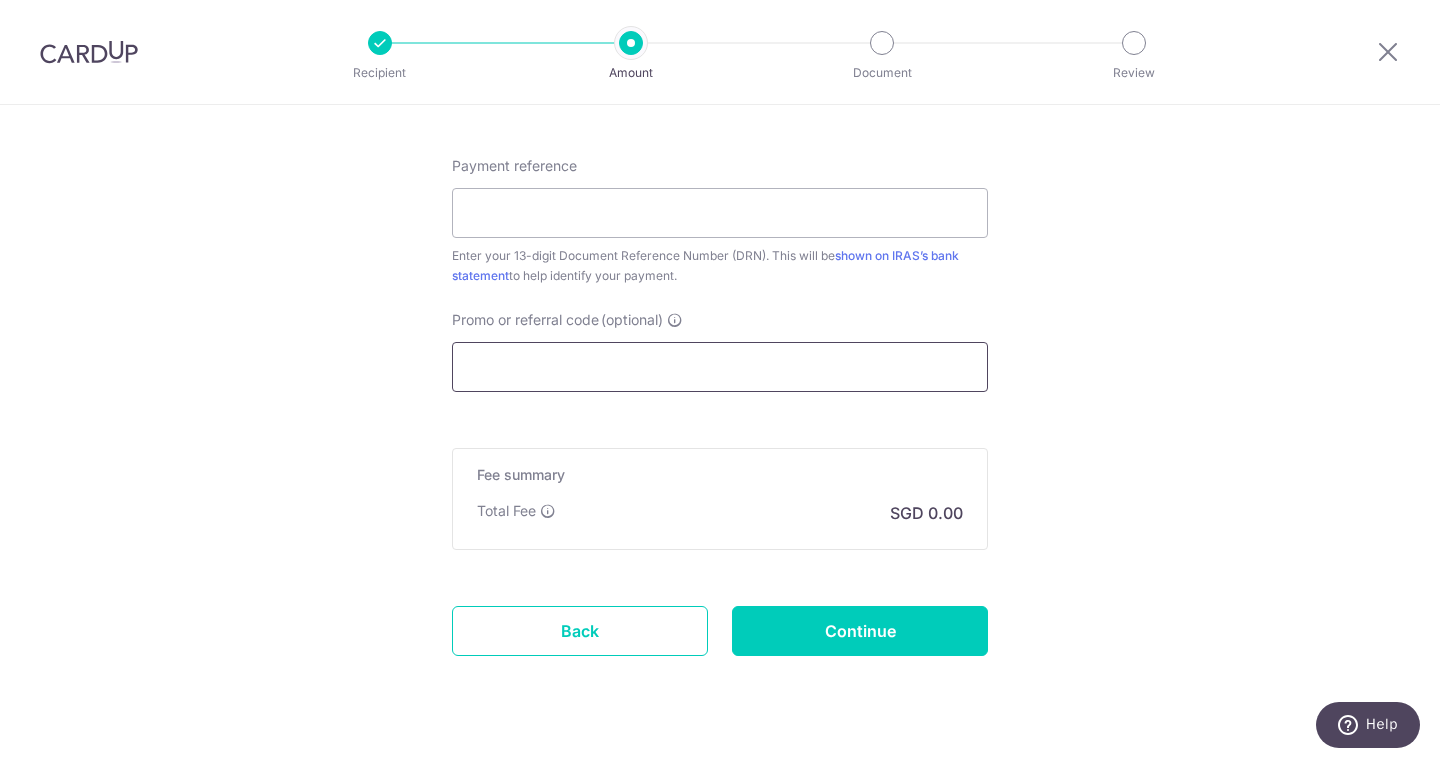 click on "Promo or referral code
(optional)" at bounding box center [720, 367] 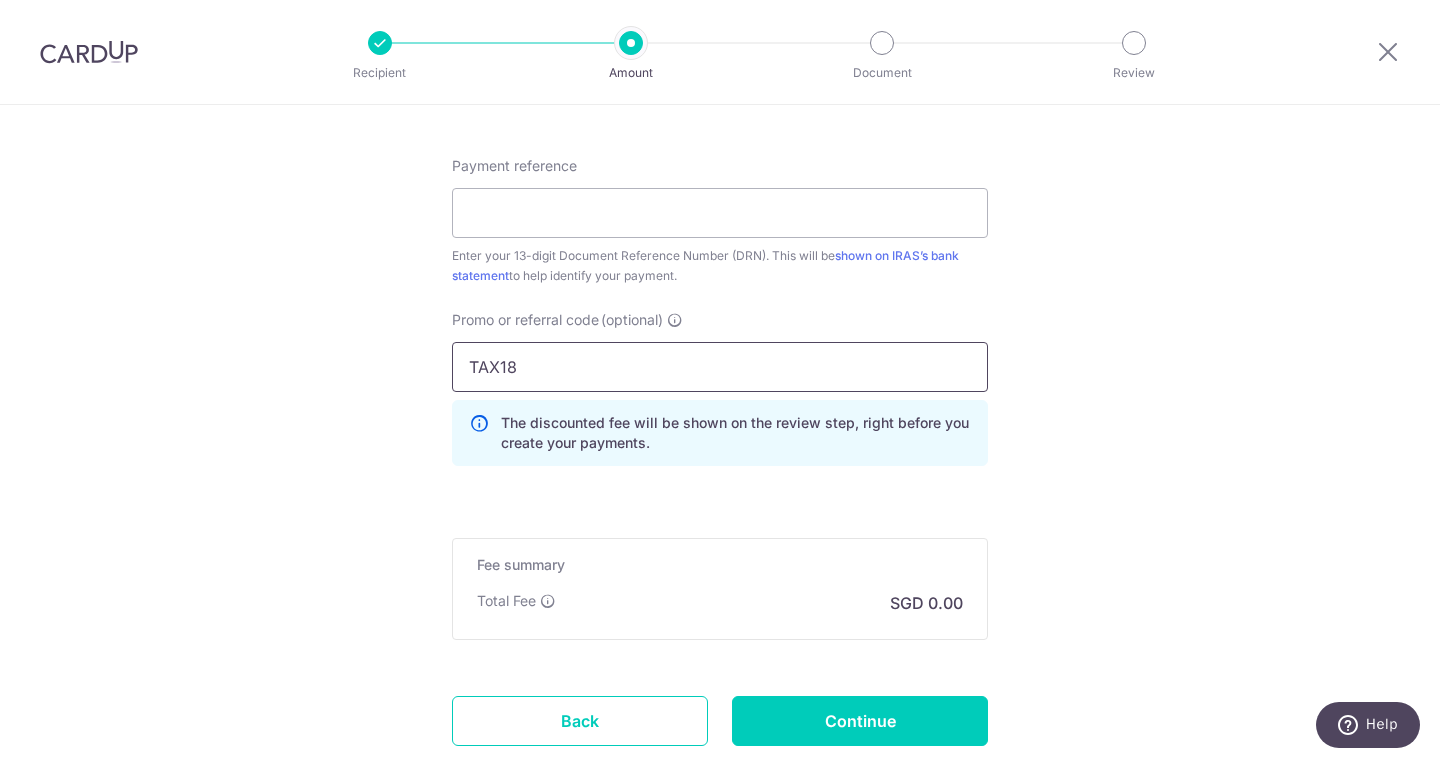 type on "TAX18" 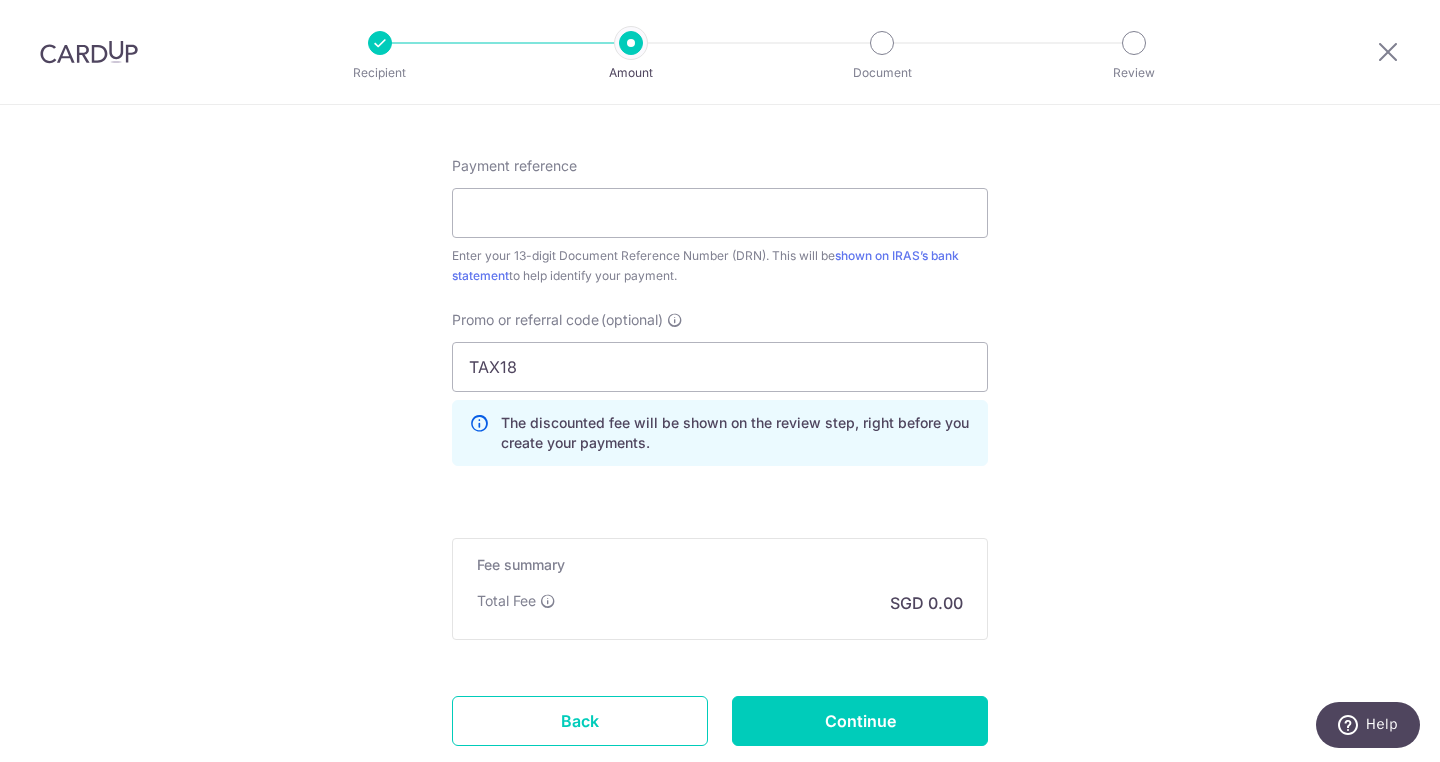 click on "Tell us more about your payment
Enter payment amount
SGD
The  total tax payment amounts scheduled  should not exceed the outstanding balance in your latest Statement of Account.
Select Card
Select option
Add credit card
Secure 256-bit SSL
Text
New card details
Card
Secure 256-bit SSL" at bounding box center (720, -78) 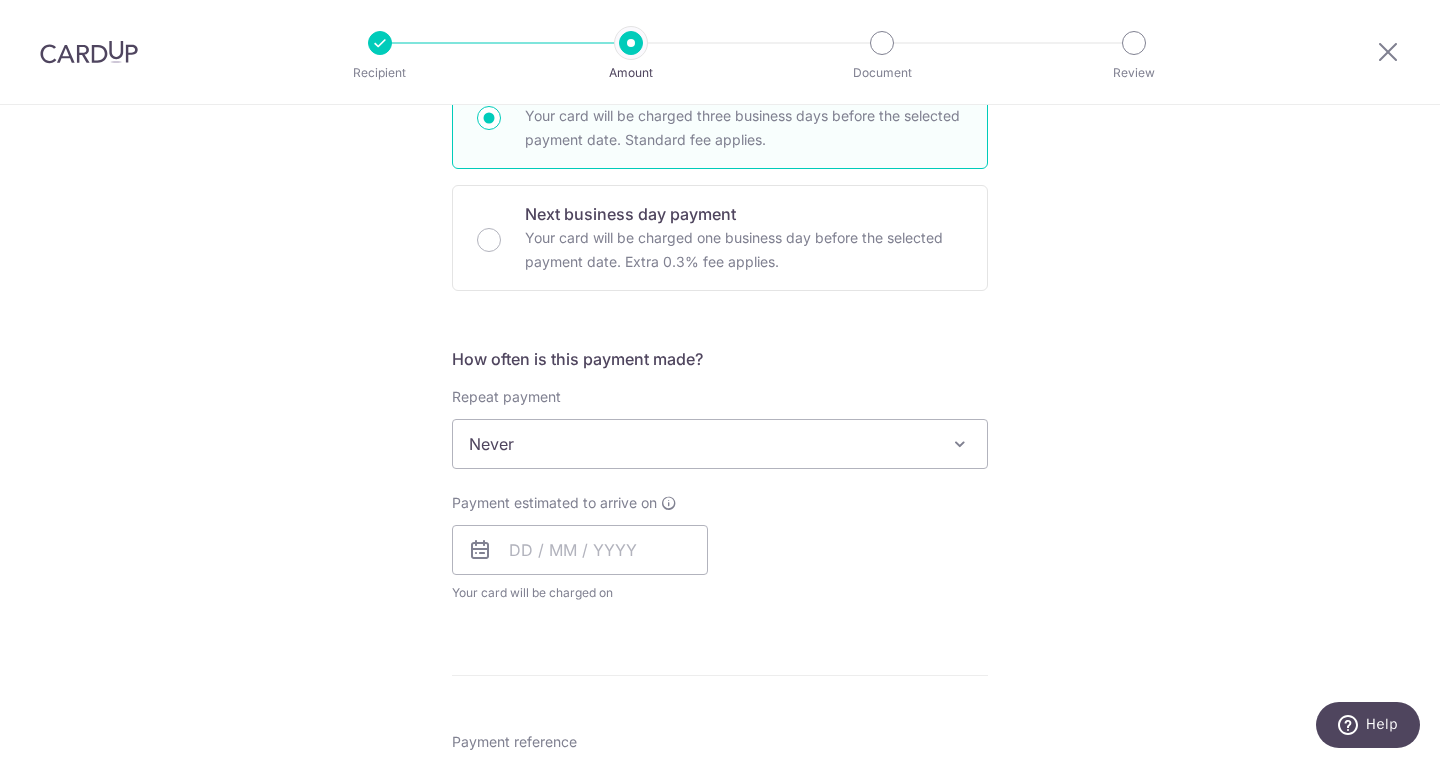 scroll, scrollTop: 0, scrollLeft: 0, axis: both 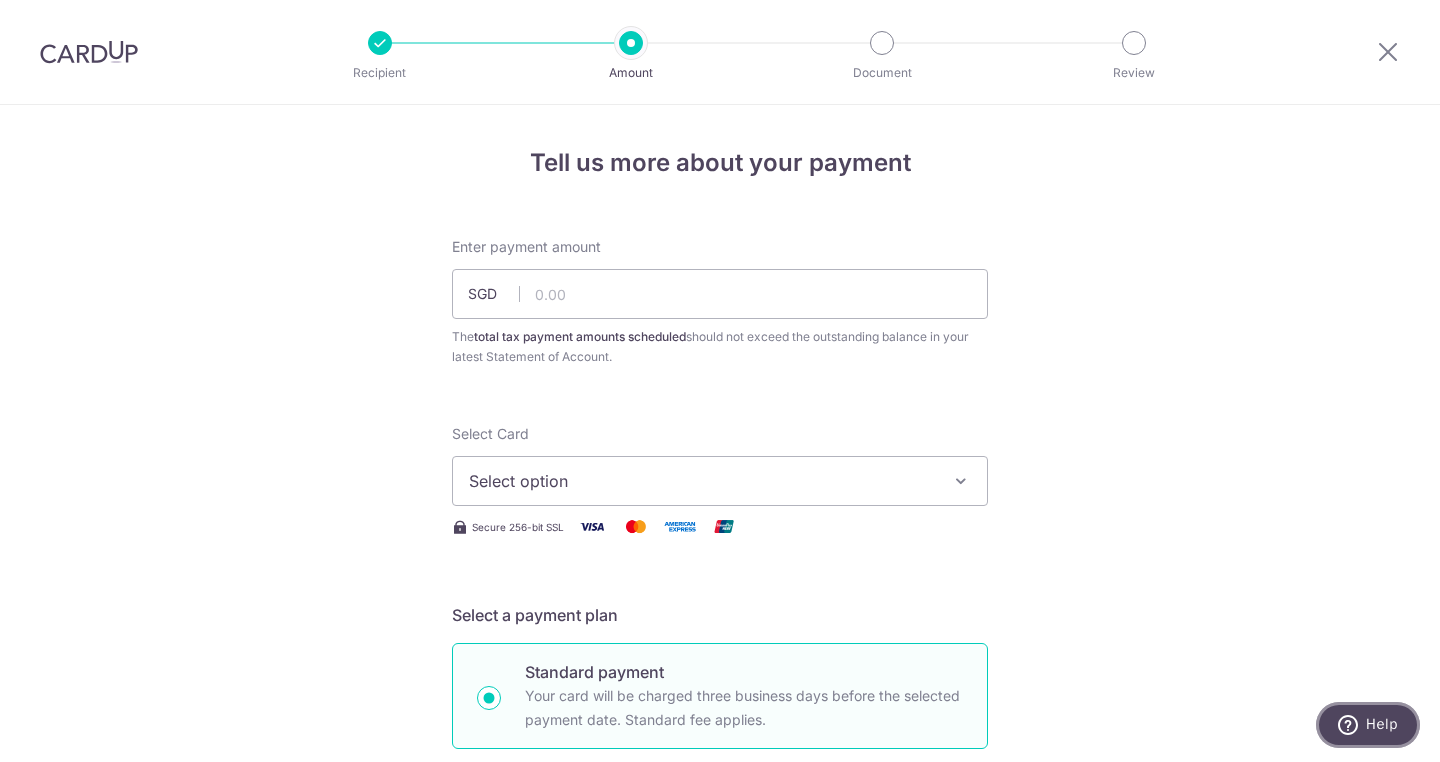 click 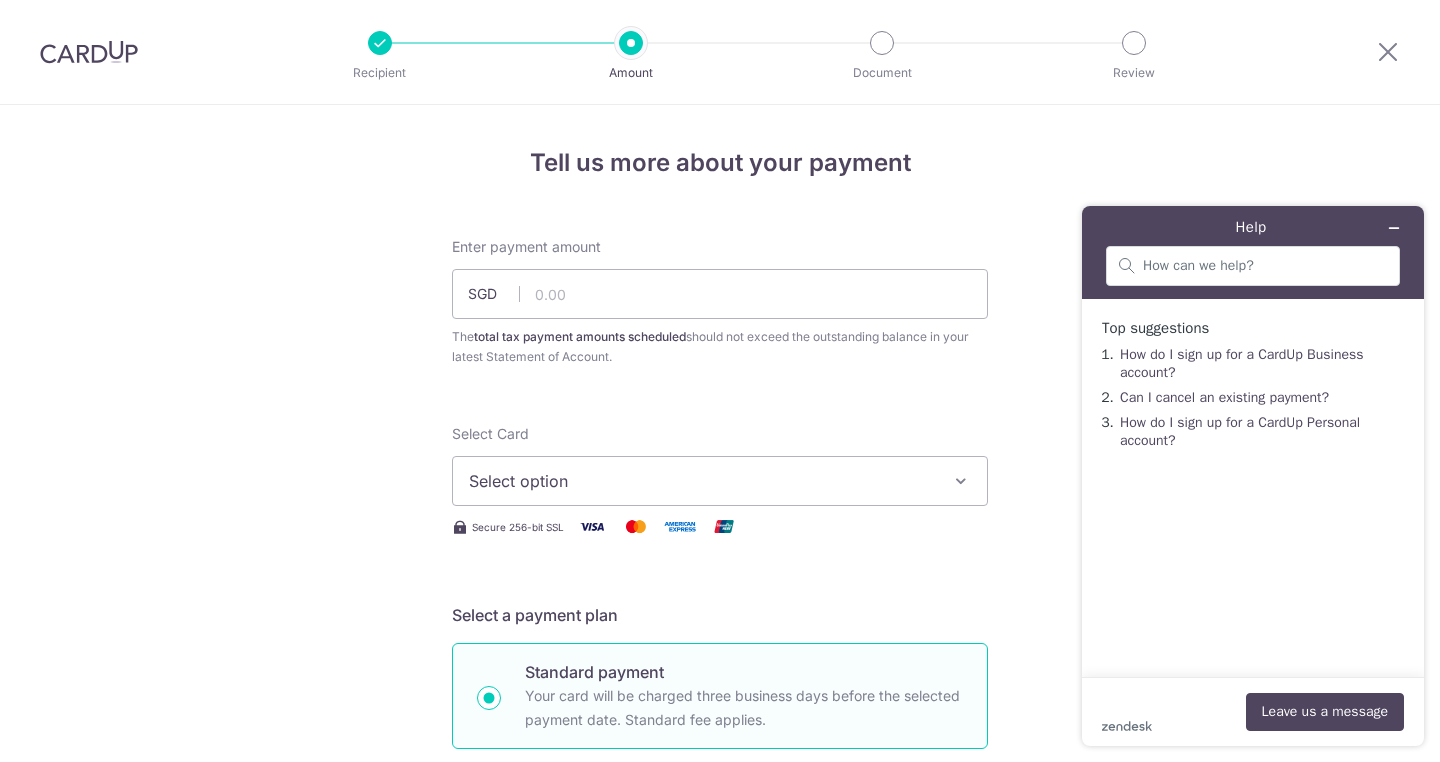 scroll, scrollTop: 0, scrollLeft: 0, axis: both 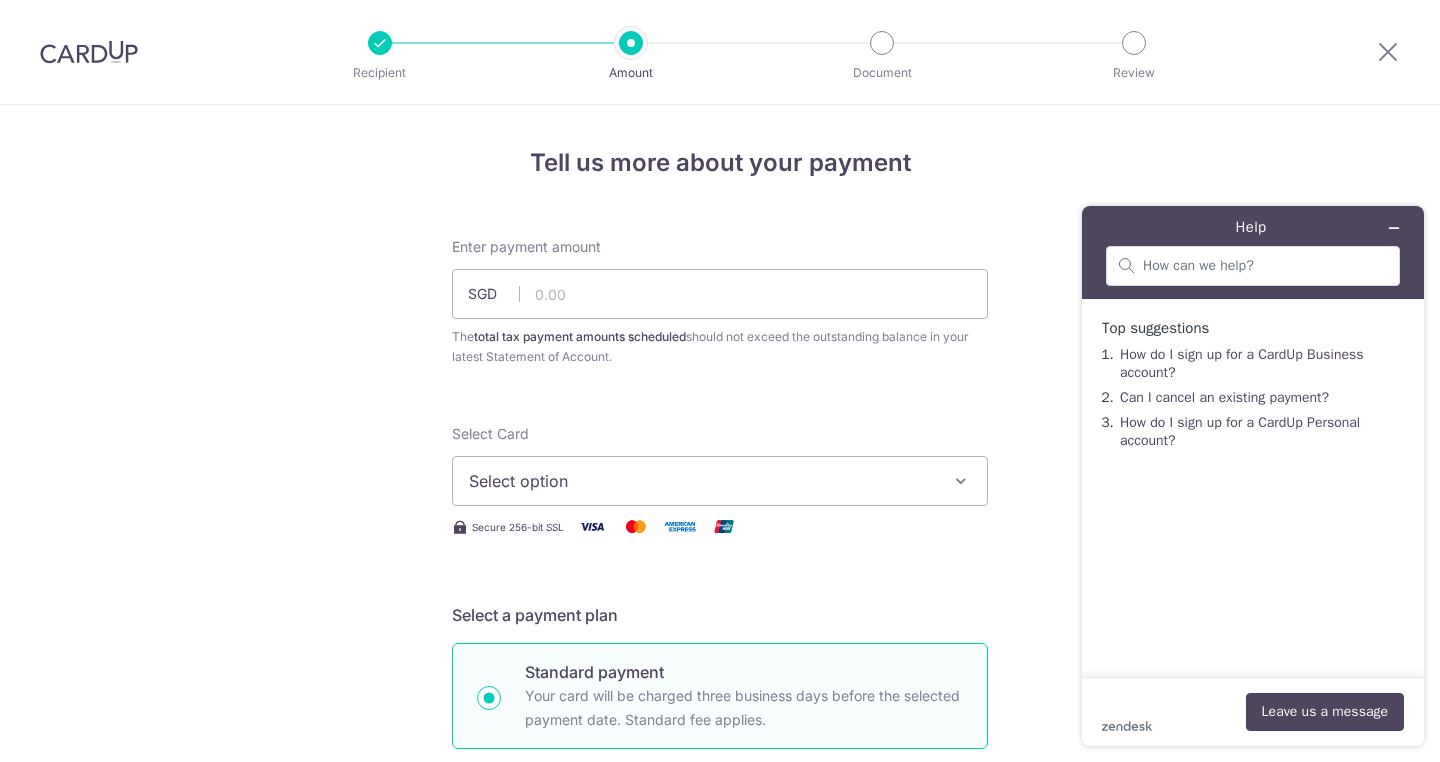 click on "zendesk .cls-1{fill:#03363d;} Leave us a message" at bounding box center [1253, 712] 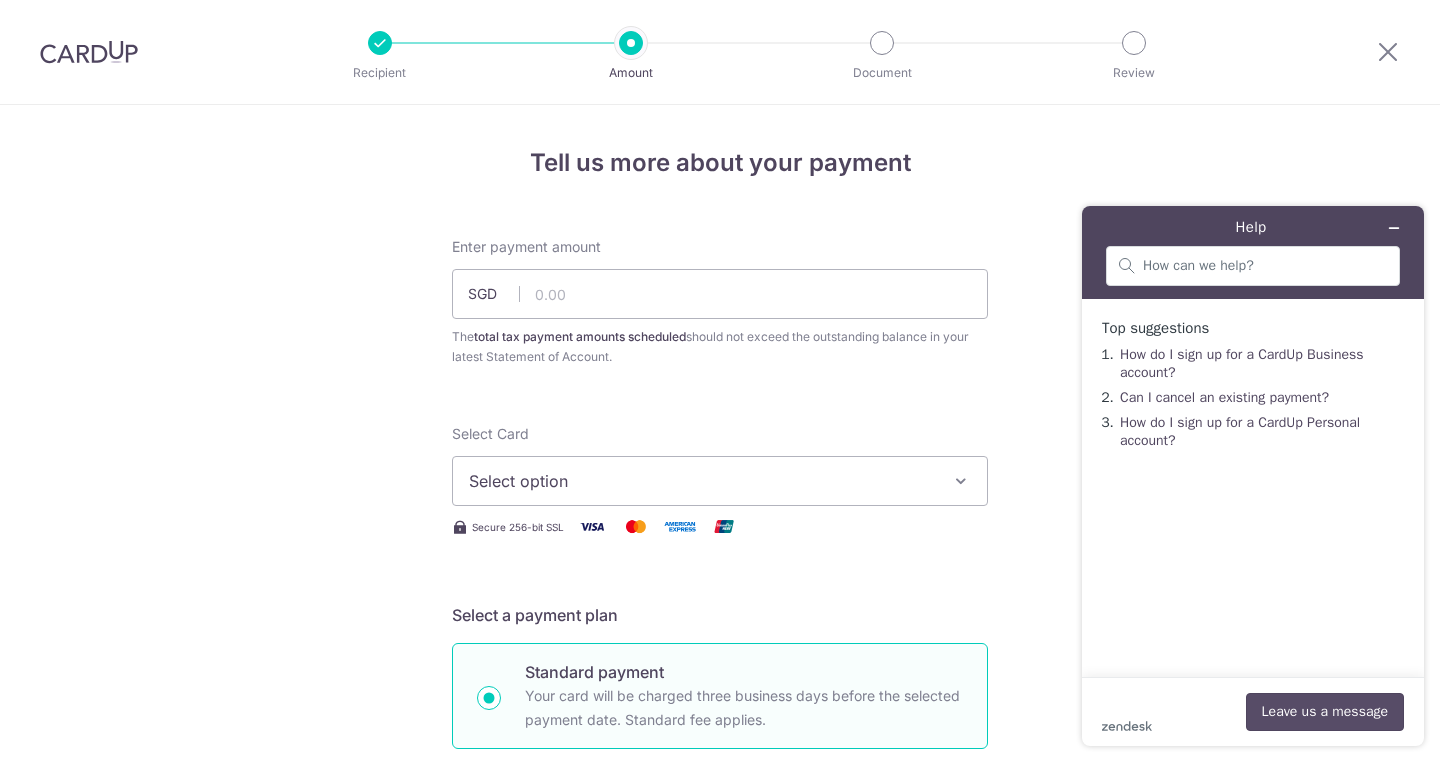click on "Leave us a message" at bounding box center [1325, 712] 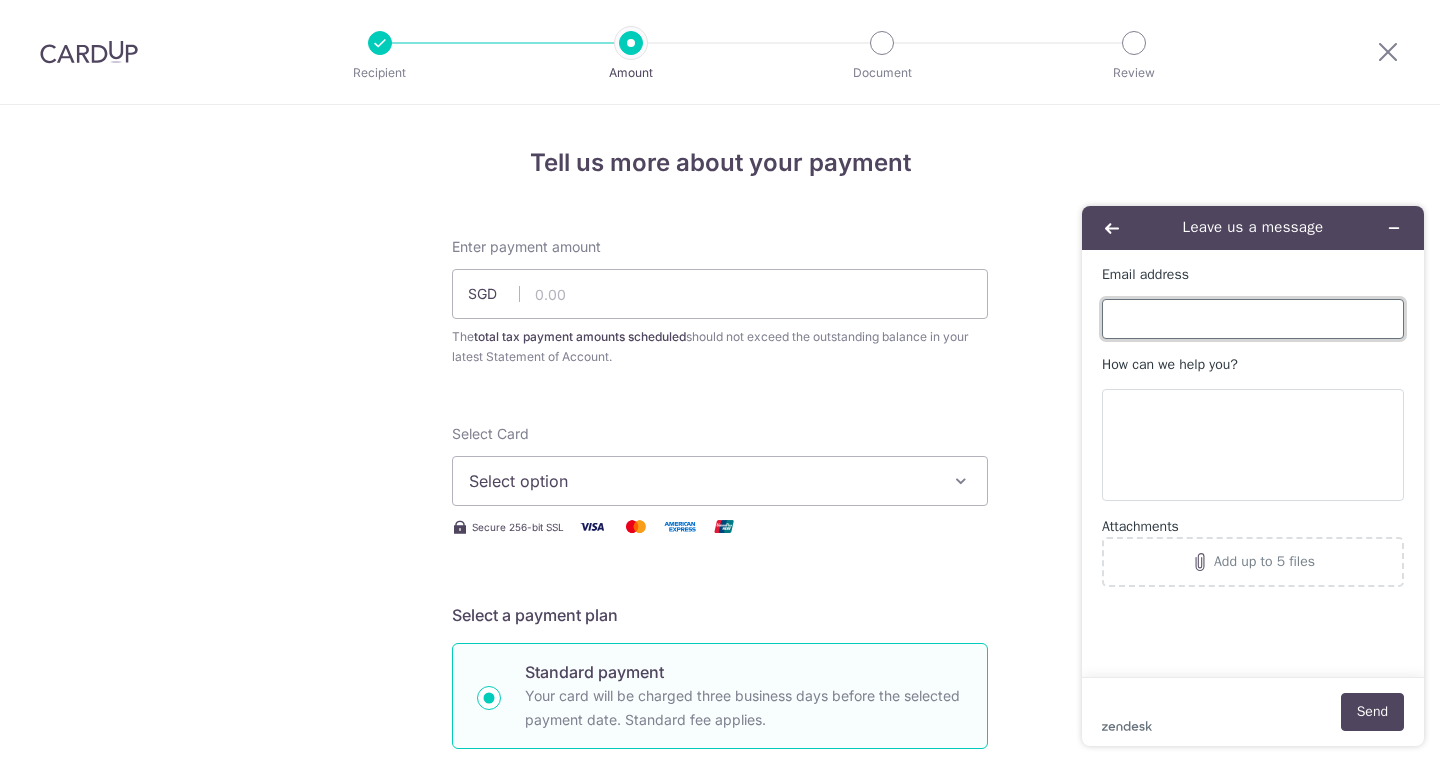 click on "Email address" at bounding box center (1253, 319) 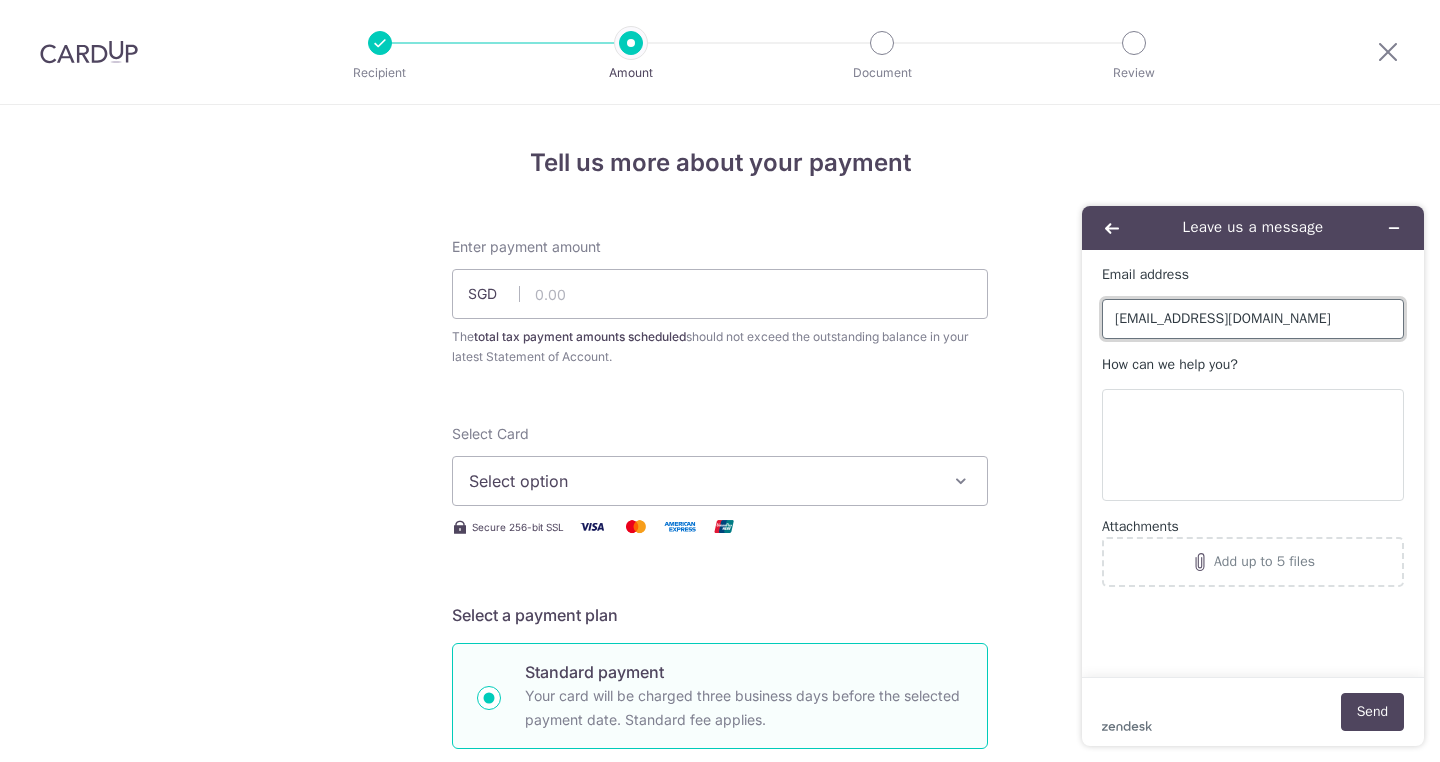type on "[EMAIL_ADDRESS][DOMAIN_NAME]" 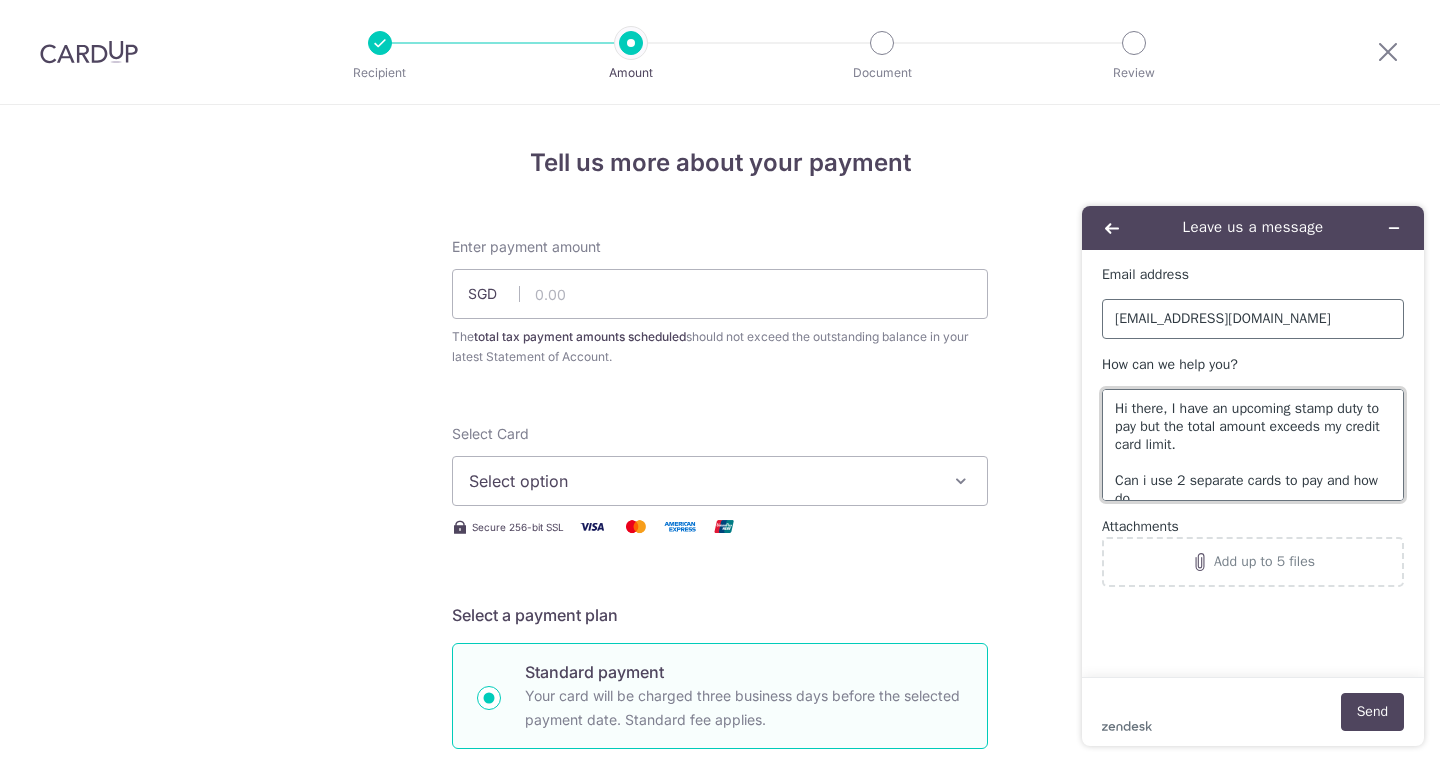 scroll, scrollTop: 7, scrollLeft: 0, axis: vertical 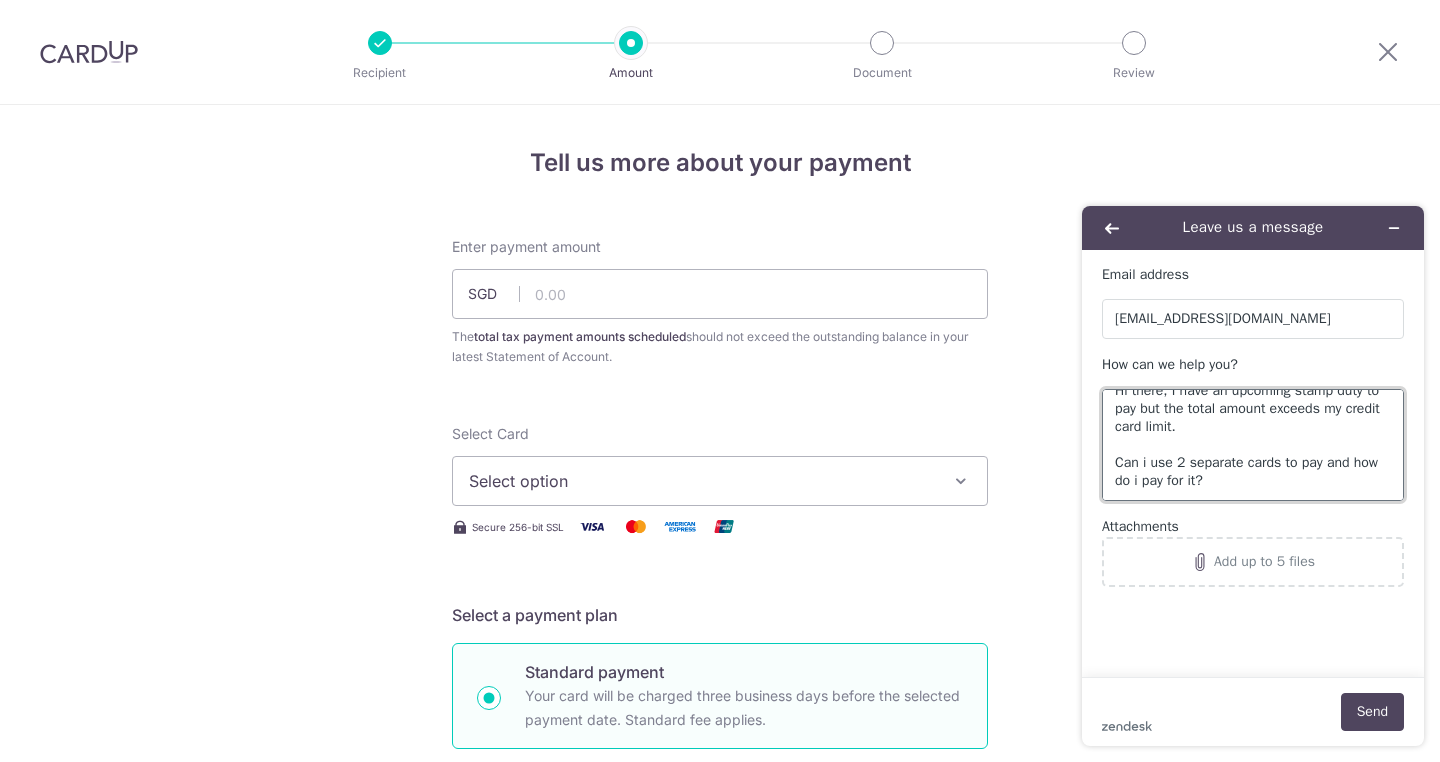 drag, startPoint x: 1350, startPoint y: 463, endPoint x: 1349, endPoint y: 482, distance: 19.026299 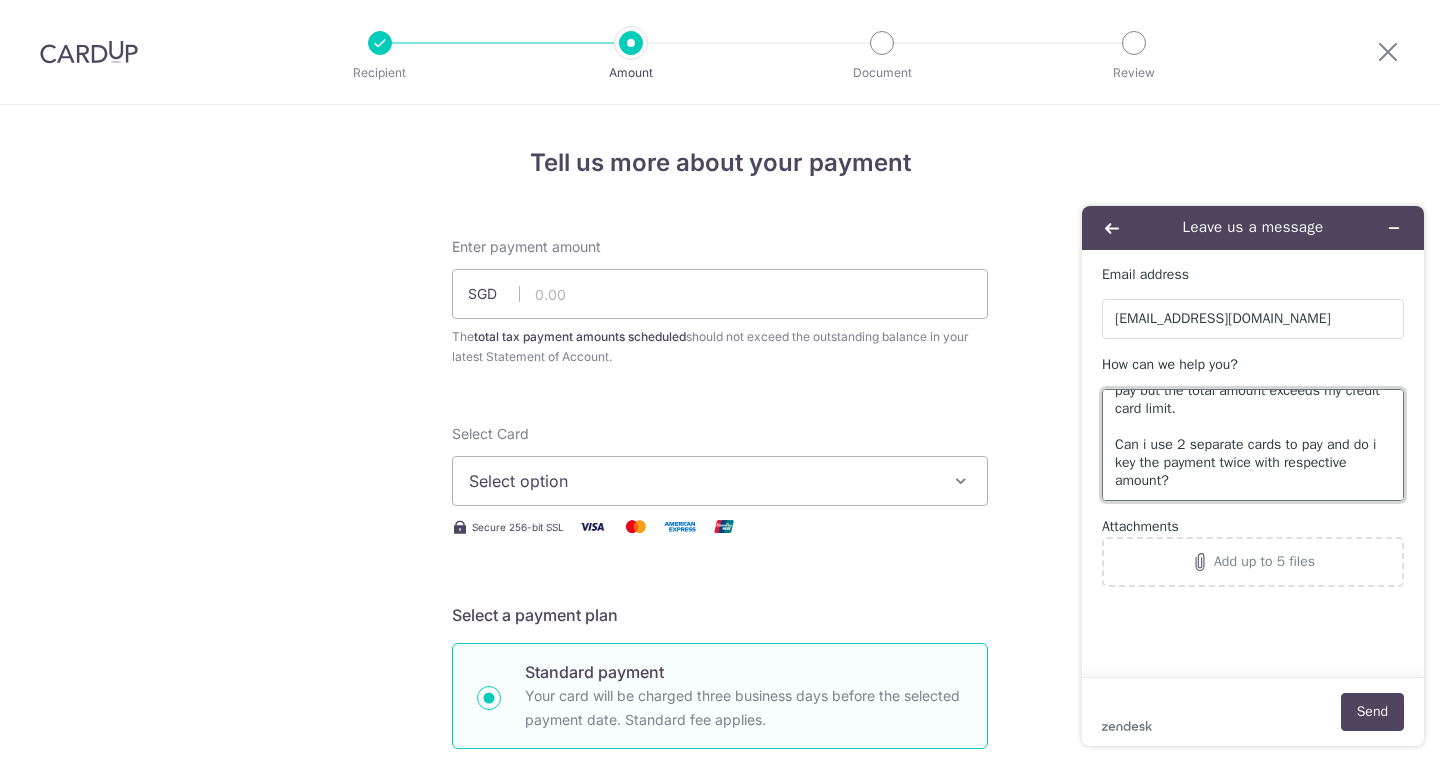scroll, scrollTop: 61, scrollLeft: 0, axis: vertical 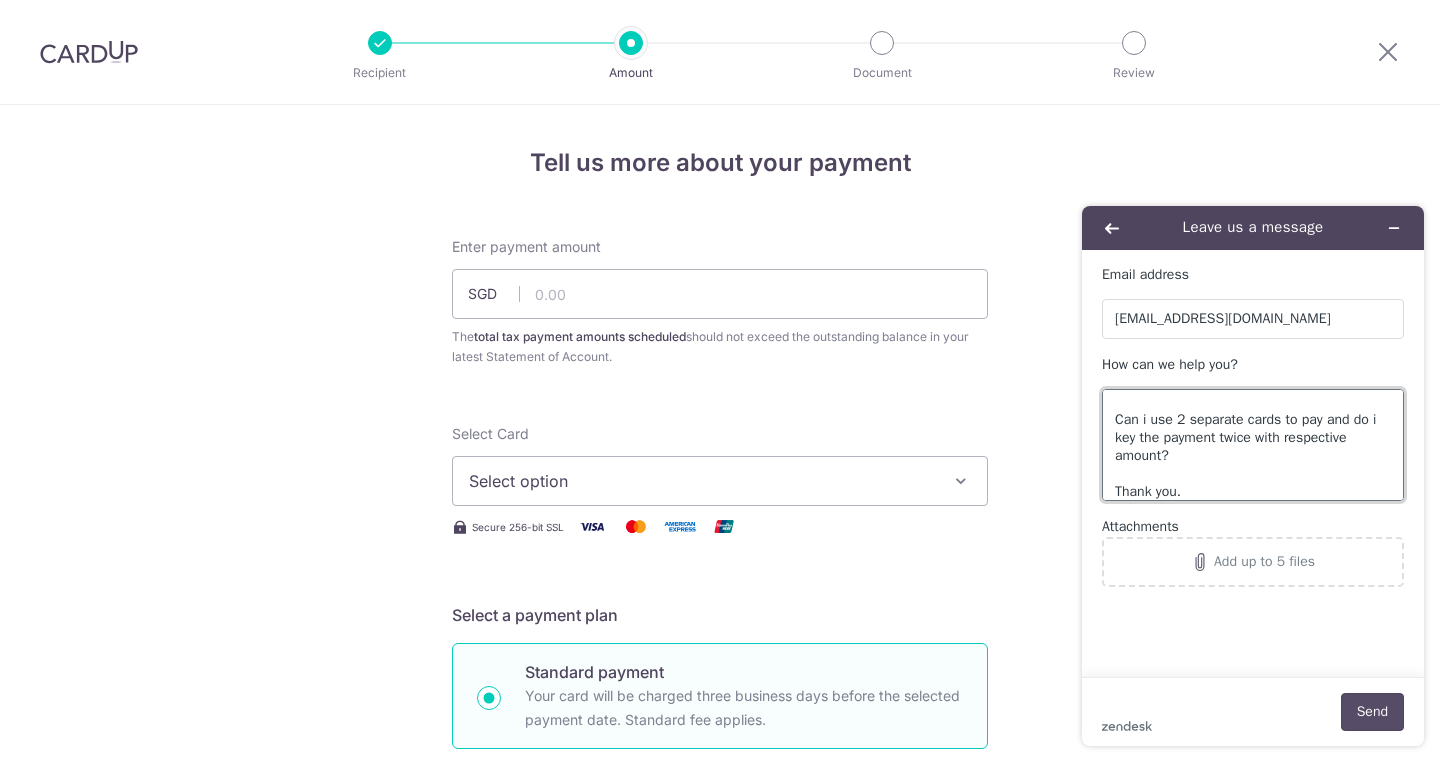type on "Hi there, I have an upcoming stamp duty to pay but the total amount exceeds my credit card limit.
Can i use 2 separate cards to pay and do i key the payment twice with respective amount?
Thank you." 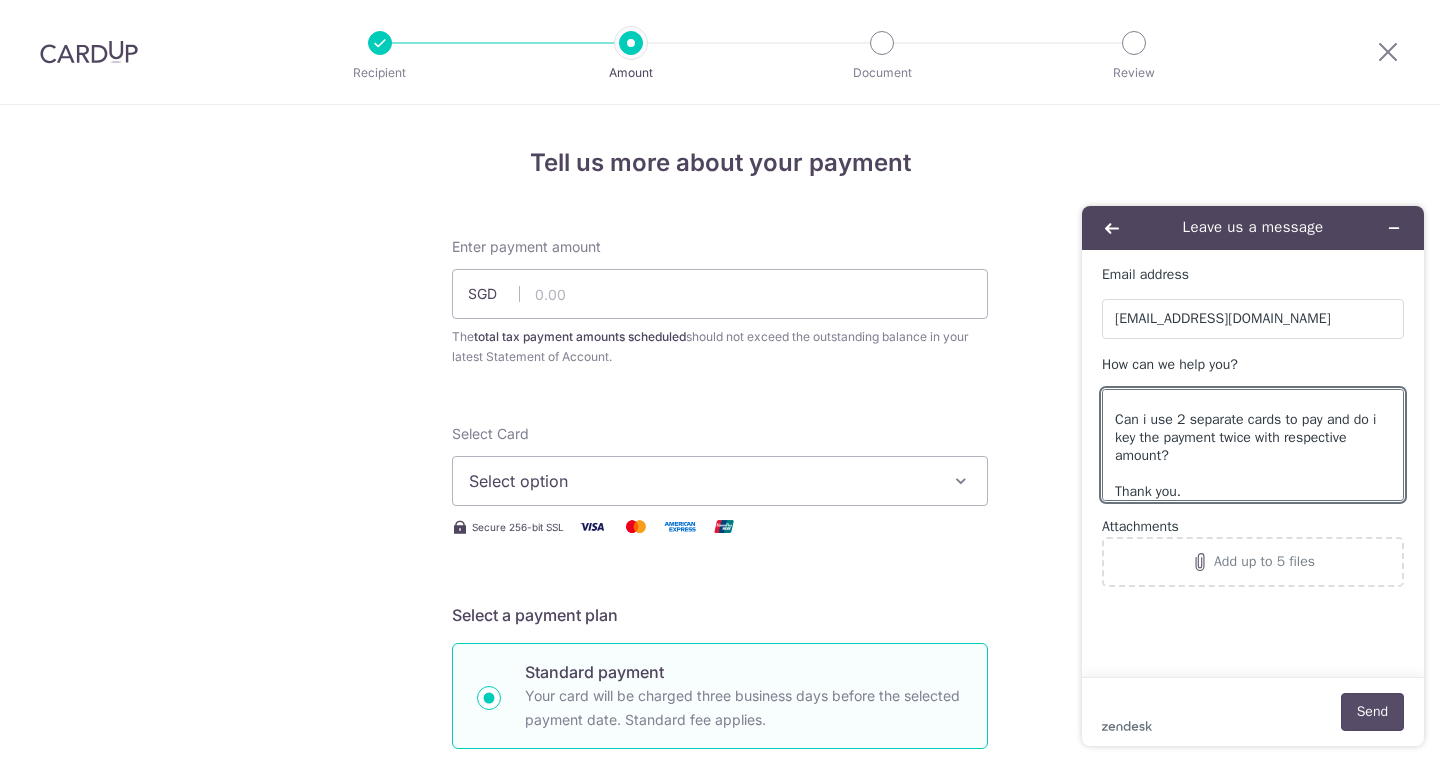 click on "Send" at bounding box center (1372, 712) 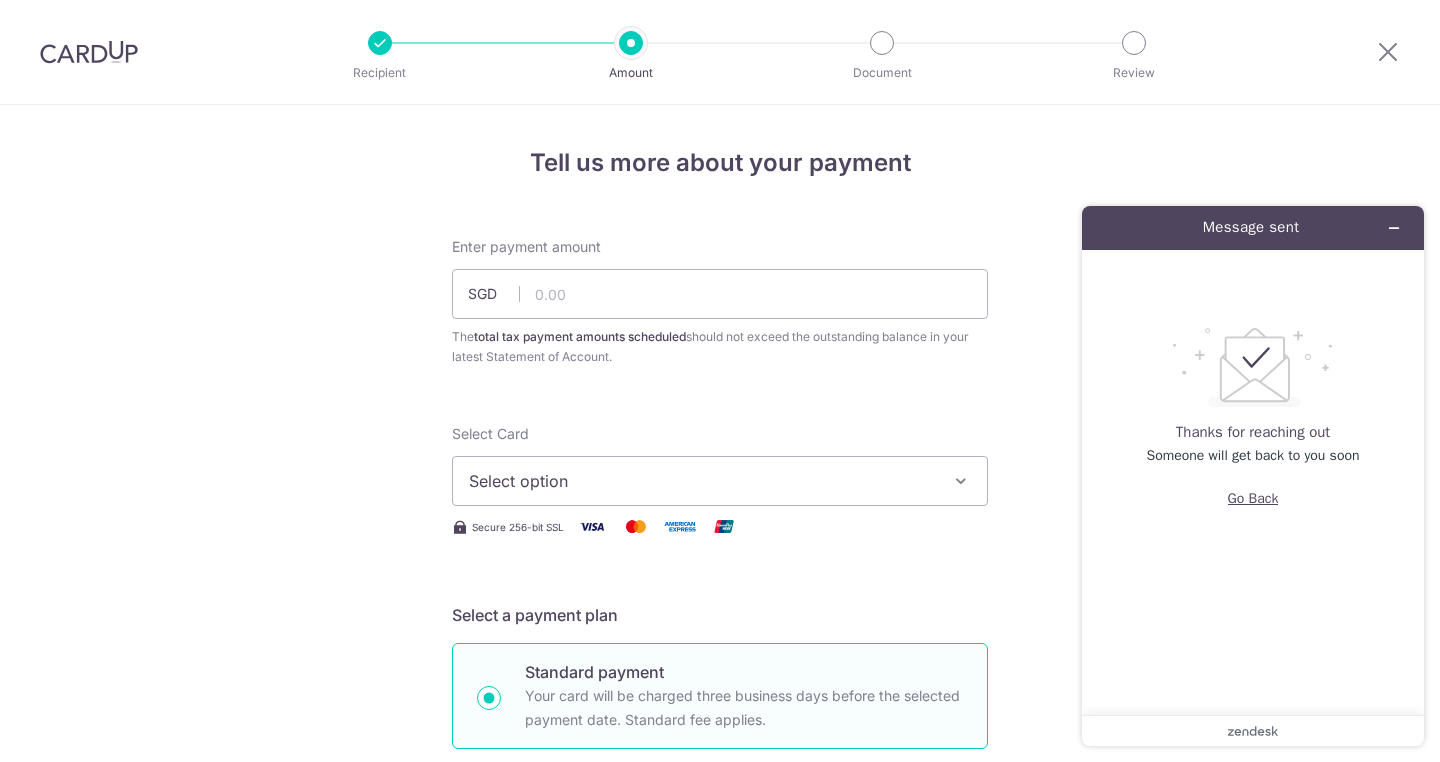 click on "Go Back" at bounding box center (1253, 499) 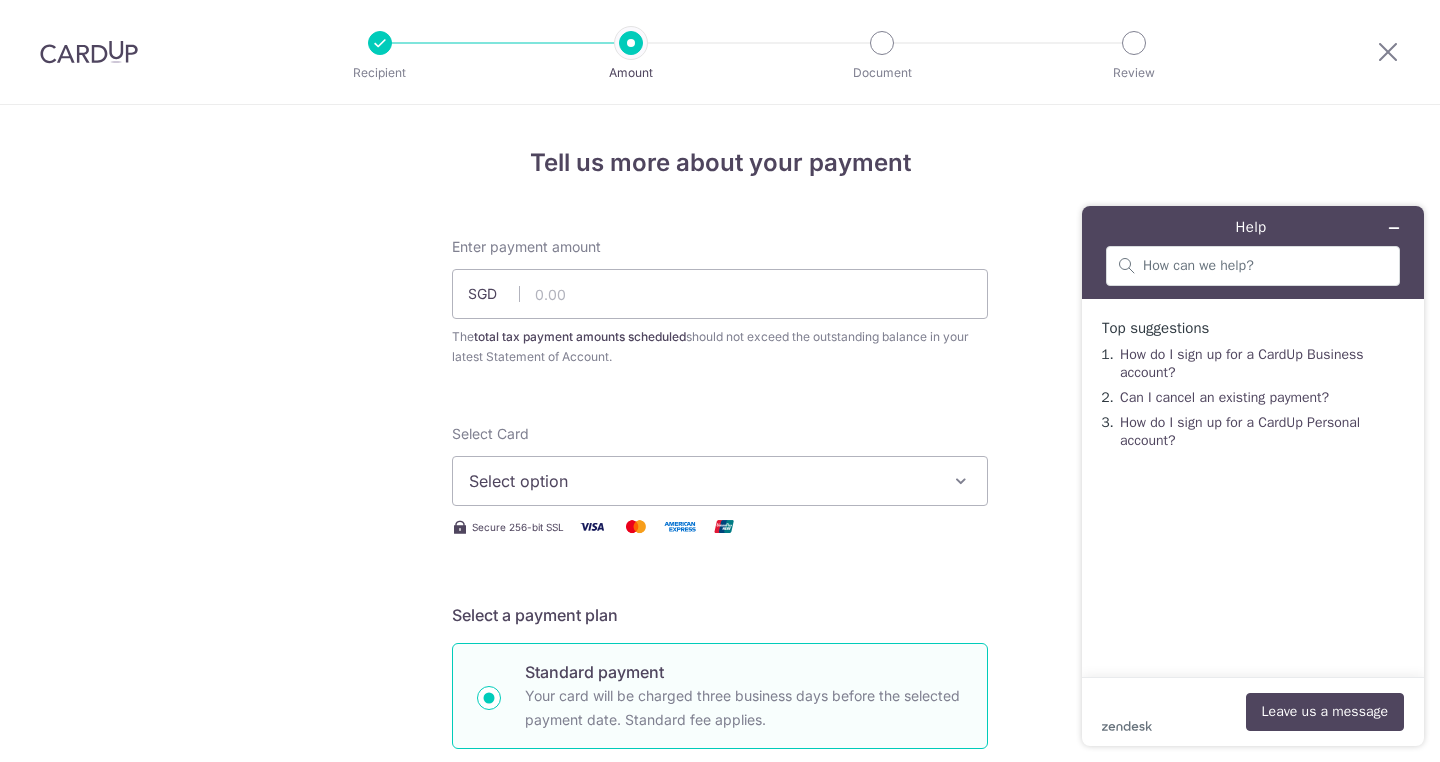click on "Tell us more about your payment
Enter payment amount
SGD
The  total tax payment amounts scheduled  should not exceed the outstanding balance in your latest Statement of Account.
Select Card
Select option
Add credit card
Secure 256-bit SSL
Text
New card details
Card
Secure 256-bit SSL" at bounding box center (720, 1078) 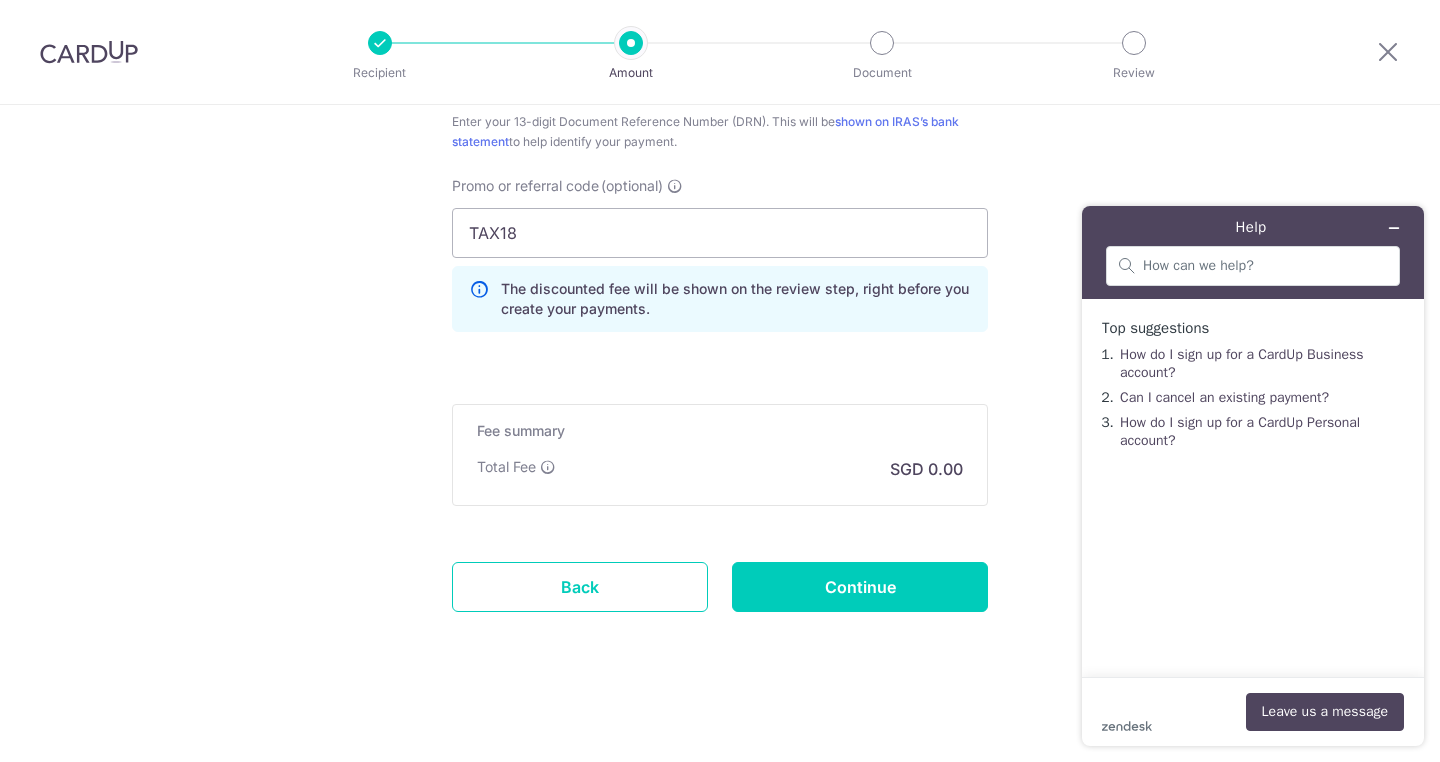click on "Enter payment amount
SGD
The  total tax payment amounts scheduled  should not exceed the outstanding balance in your latest Statement of Account.
Select Card
Select option
Add credit card
Secure 256-bit SSL
Text
New card details
Card
Secure 256-bit SSL" at bounding box center (720, -193) 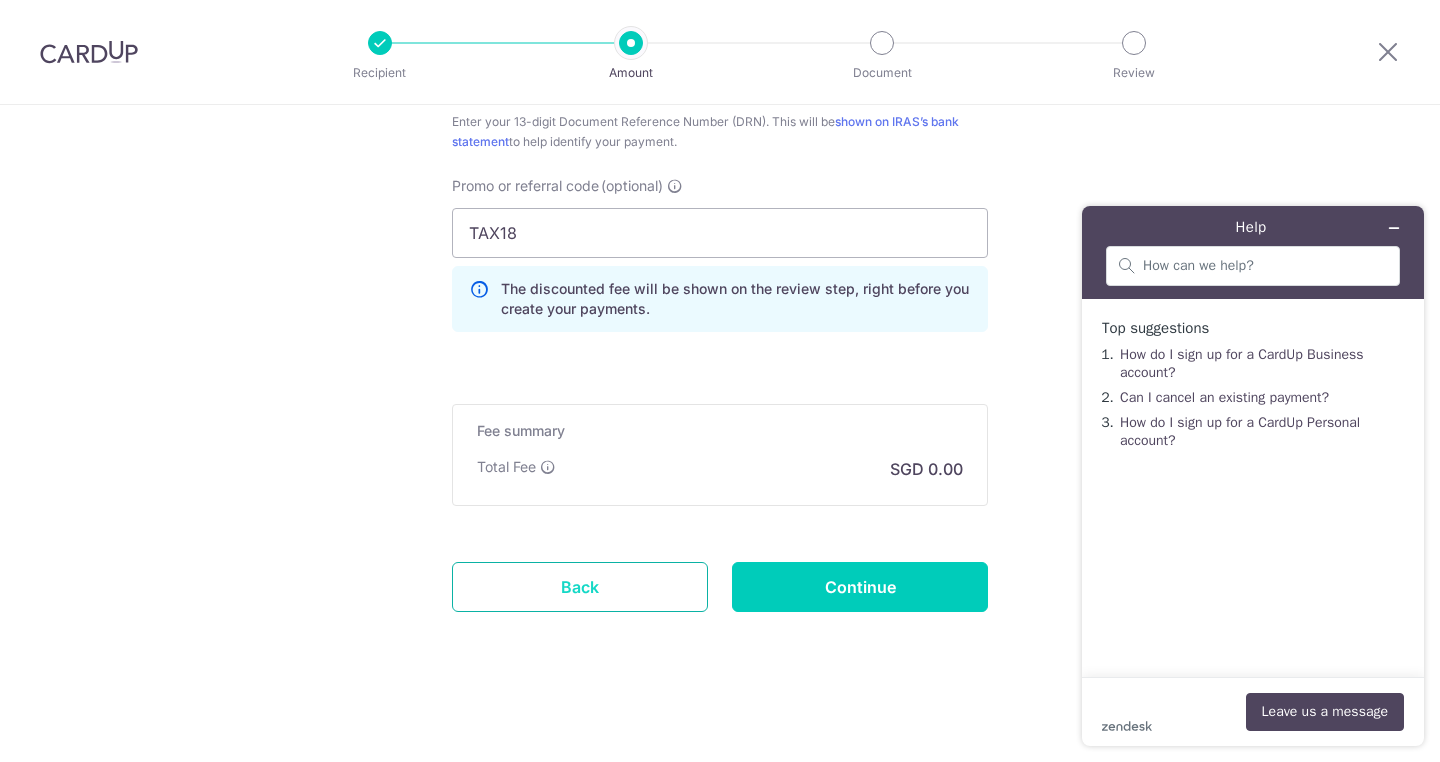 click on "Back" at bounding box center [580, 587] 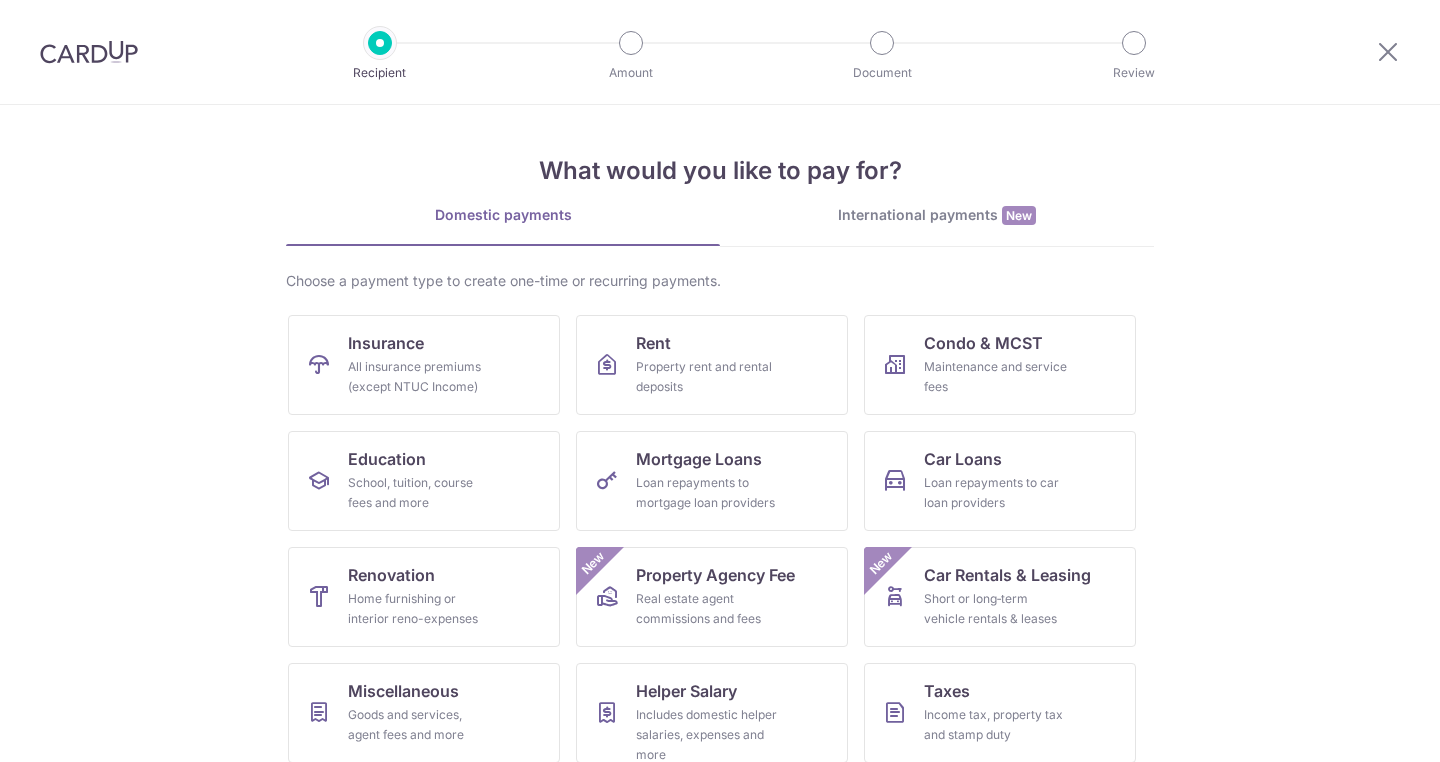 click on "What would you like to pay for?
Domestic payments
International payments
New
Choose a payment type to create one-time or recurring payments.
Insurance All insurance premiums (except NTUC Income)
Rent Property rent and rental deposits
Condo & MCST Maintenance and service fees
Education School, tuition, course fees and more
Mortgage Loans Loan repayments to mortgage loan providers
Car Loans Loan repayments to car loan providers
Renovation Home furnishing or interior reno-expenses
Property Agency Fee Real estate agent commissions and fees New
Car Rentals & Leasing Short or long‑term vehicle rentals & leases New
Miscellaneous Goods and services, agent fees and more
Helper Salary" at bounding box center (720, 433) 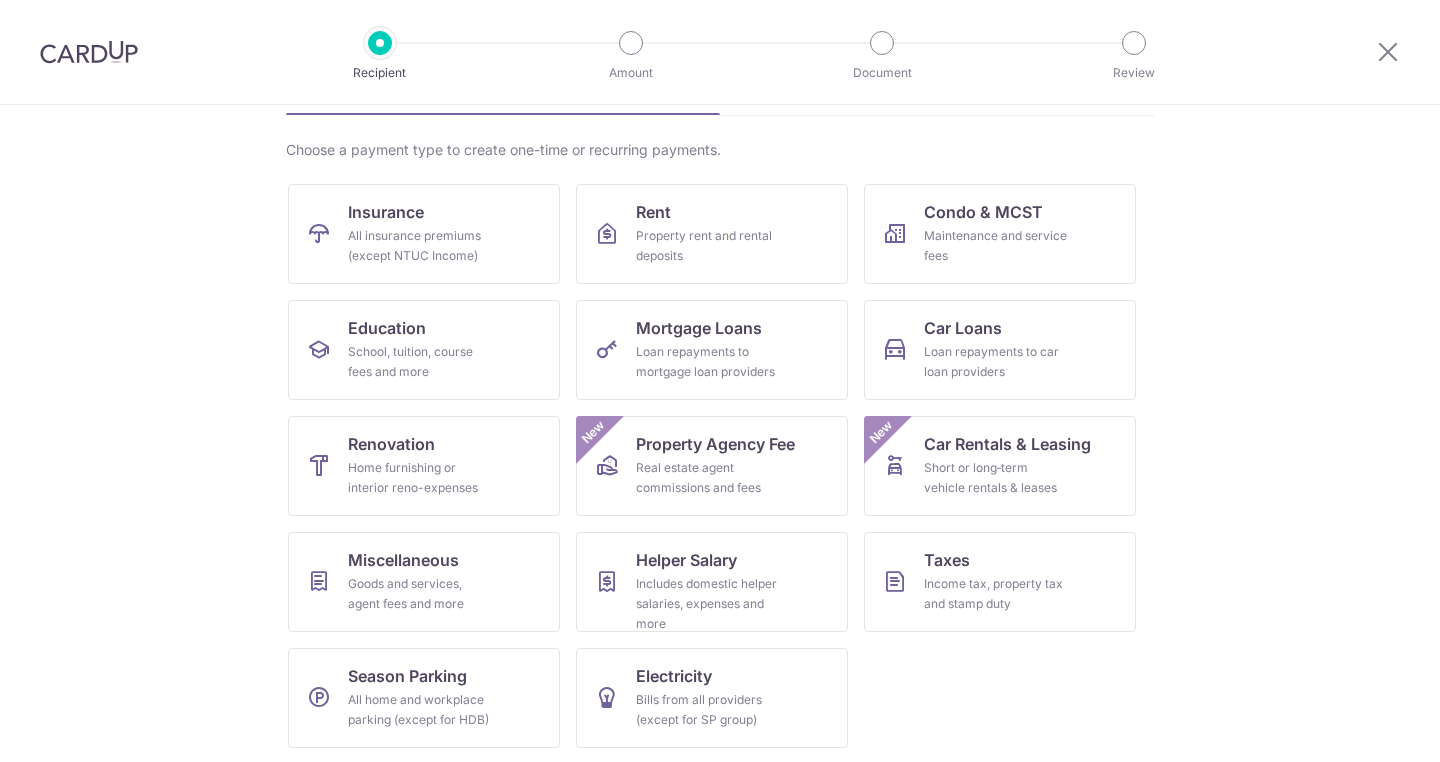 scroll, scrollTop: 133, scrollLeft: 0, axis: vertical 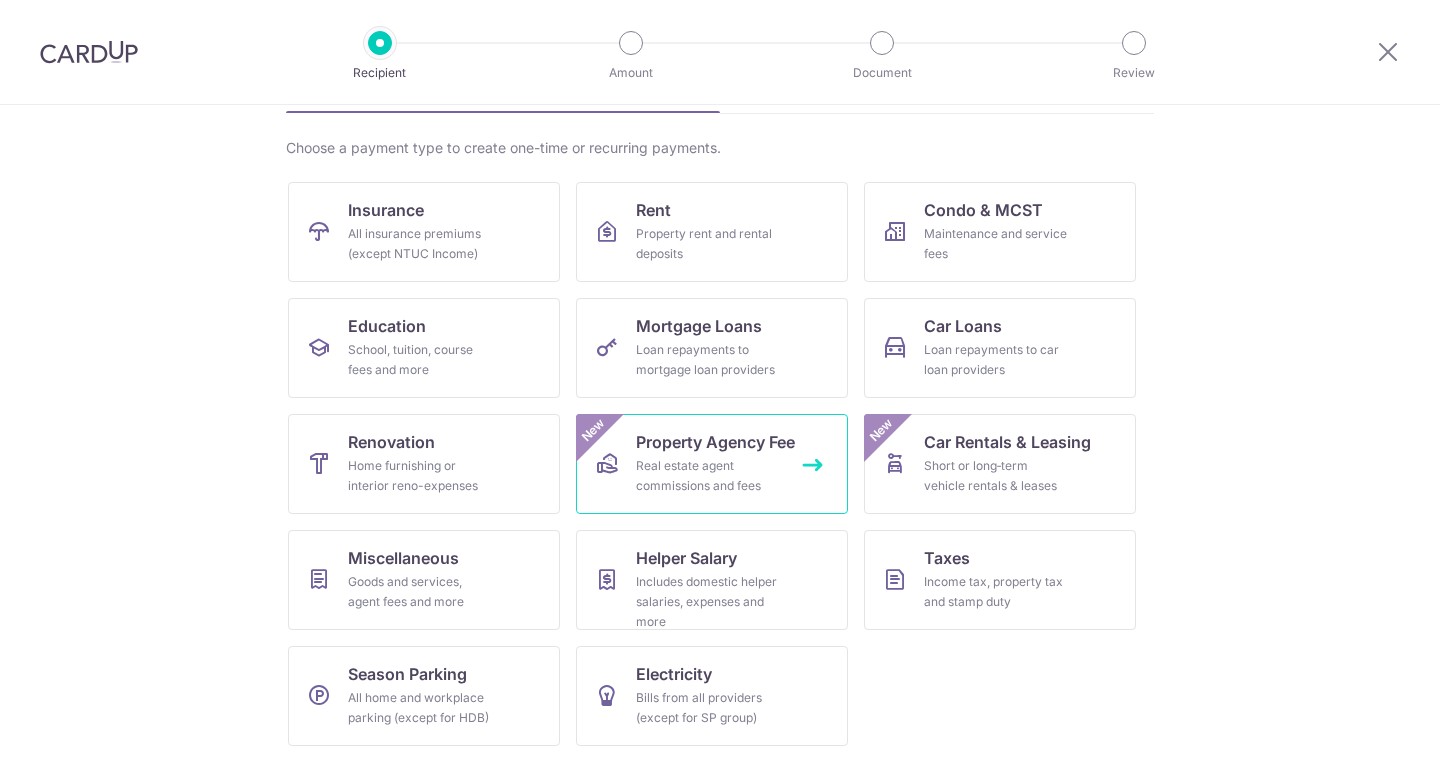 click on "Property Agency Fee" at bounding box center (715, 442) 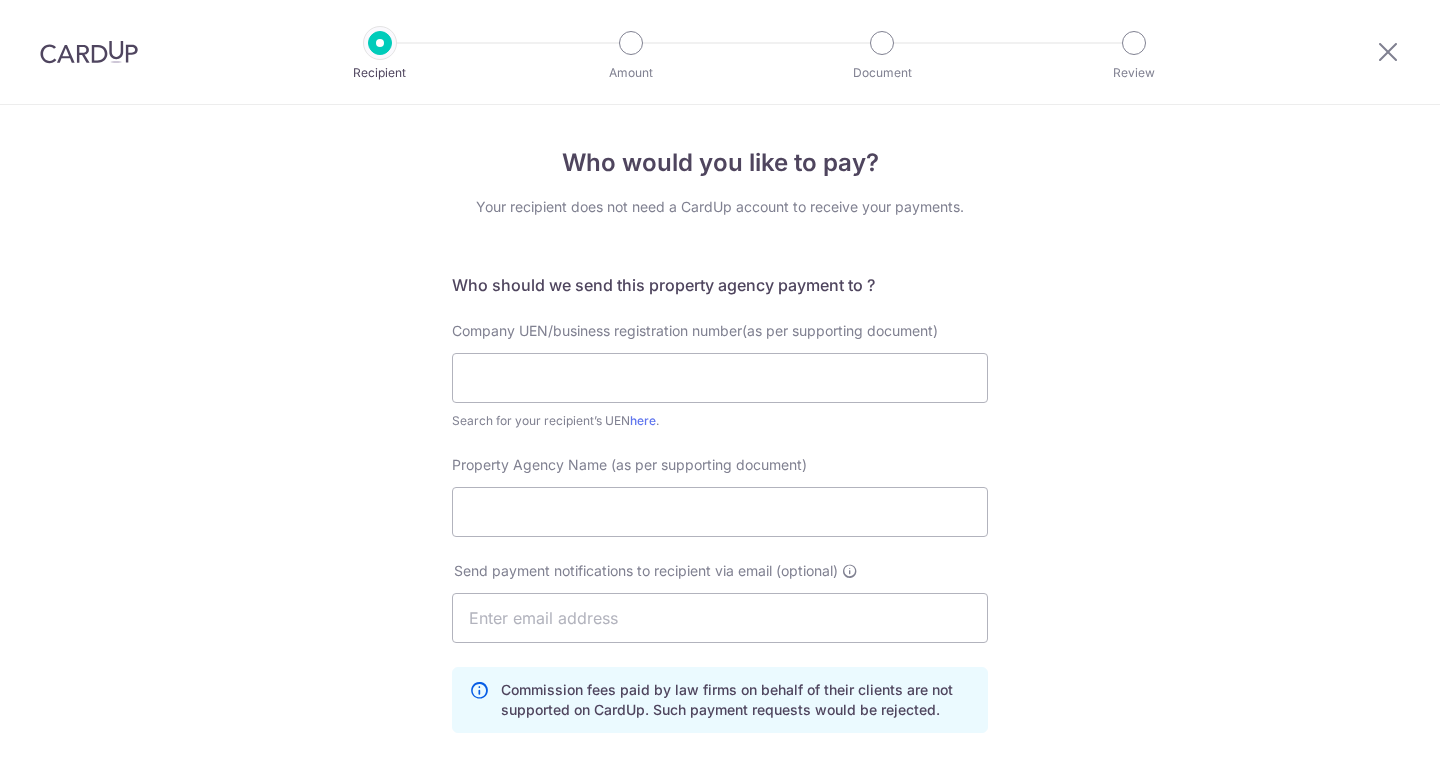 scroll, scrollTop: 0, scrollLeft: 0, axis: both 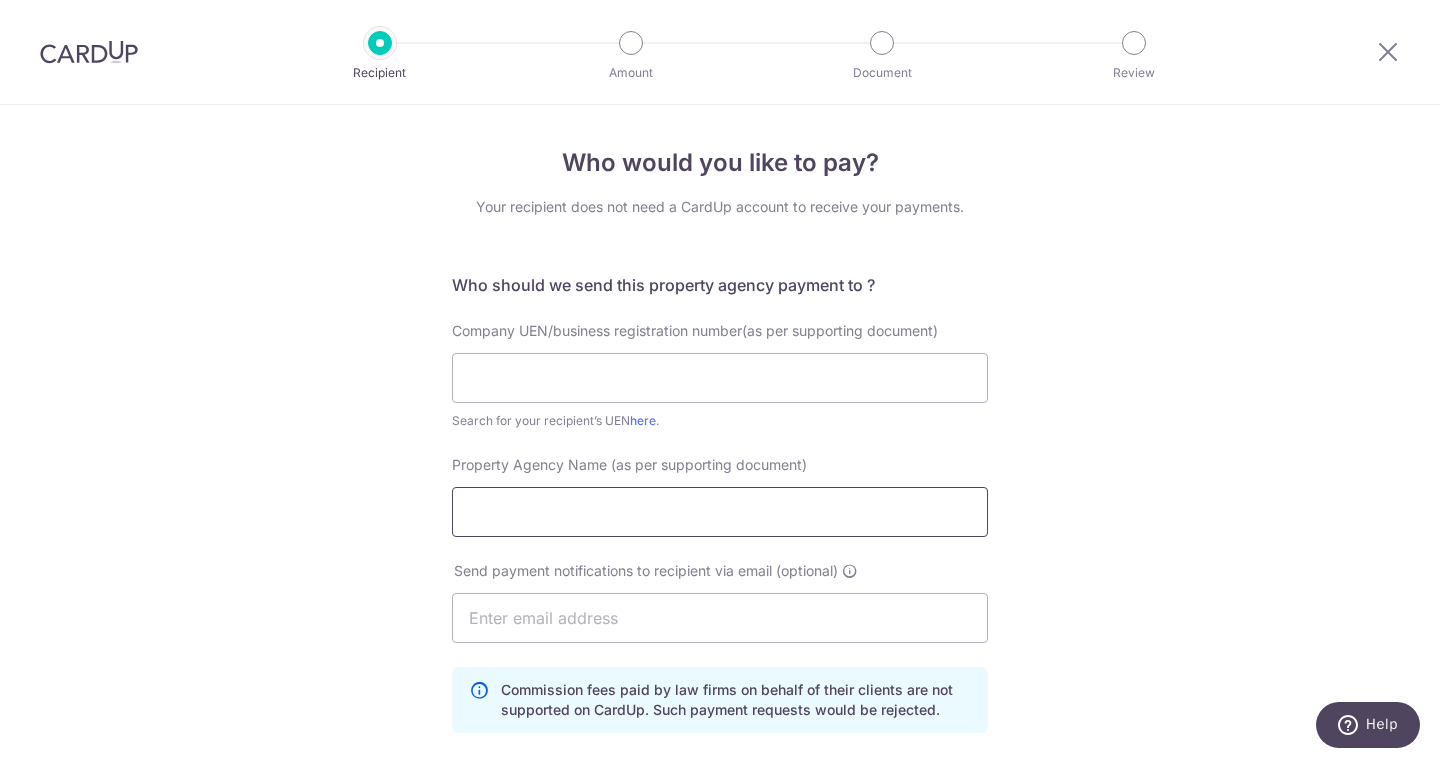 click on "Property Agency Name (as per supporting document)" at bounding box center (720, 512) 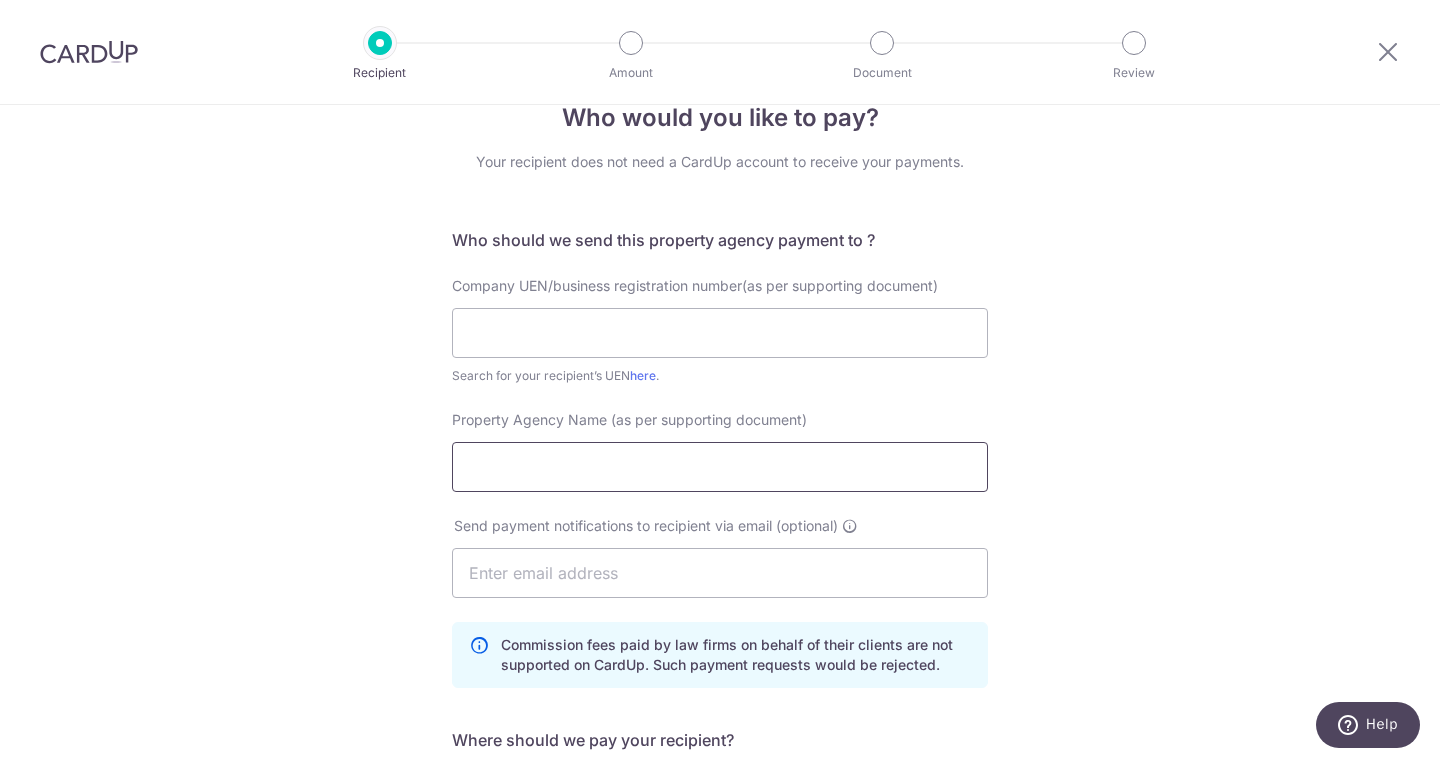 scroll, scrollTop: 59, scrollLeft: 0, axis: vertical 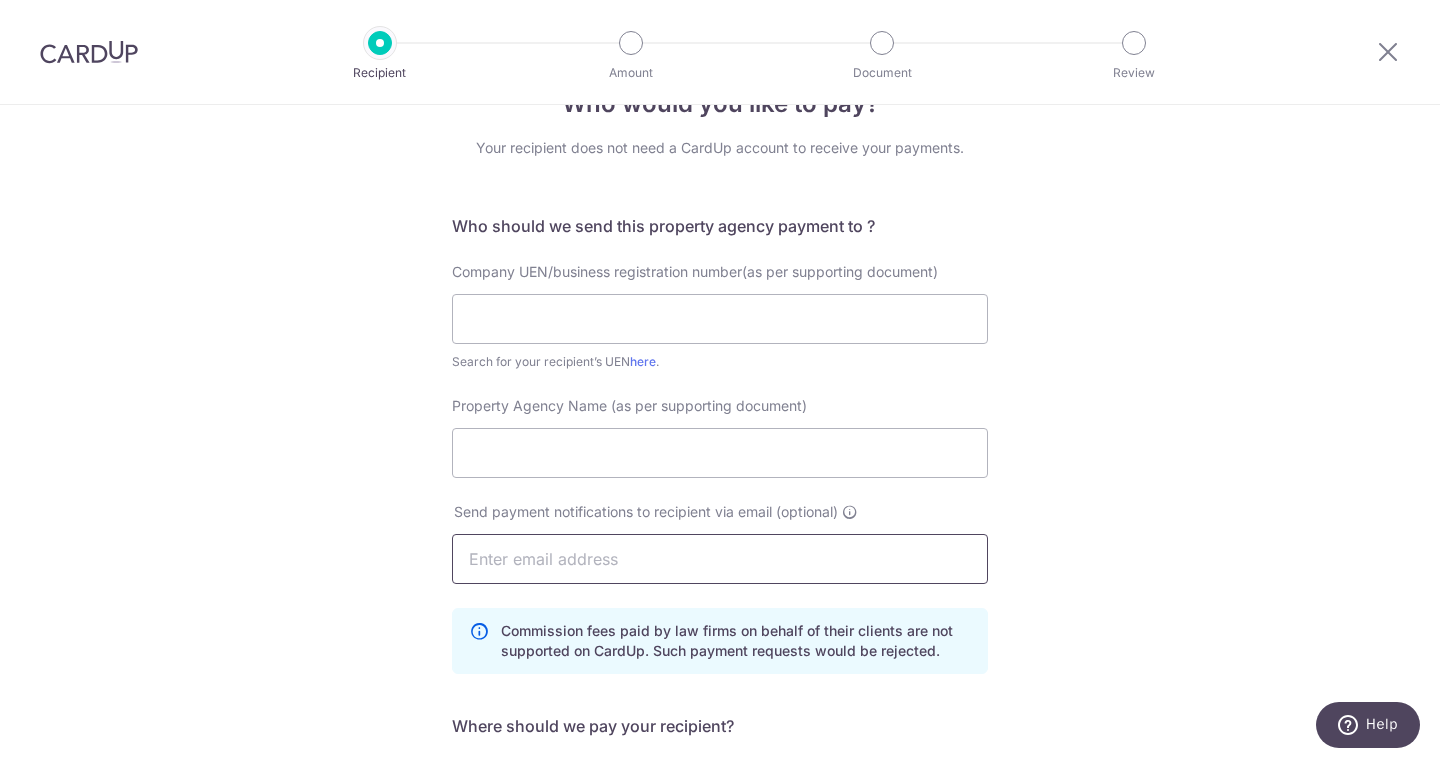 click at bounding box center [720, 559] 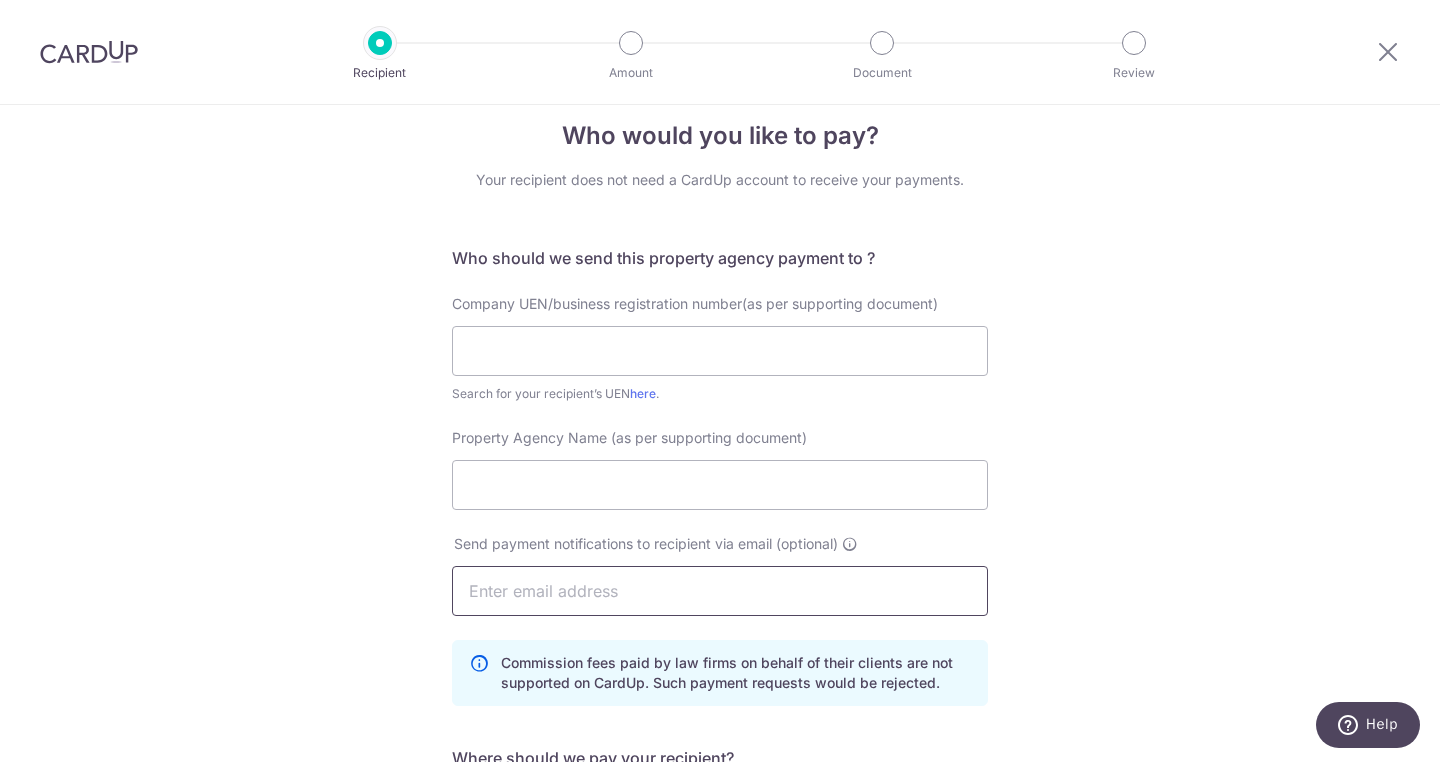 scroll, scrollTop: 0, scrollLeft: 0, axis: both 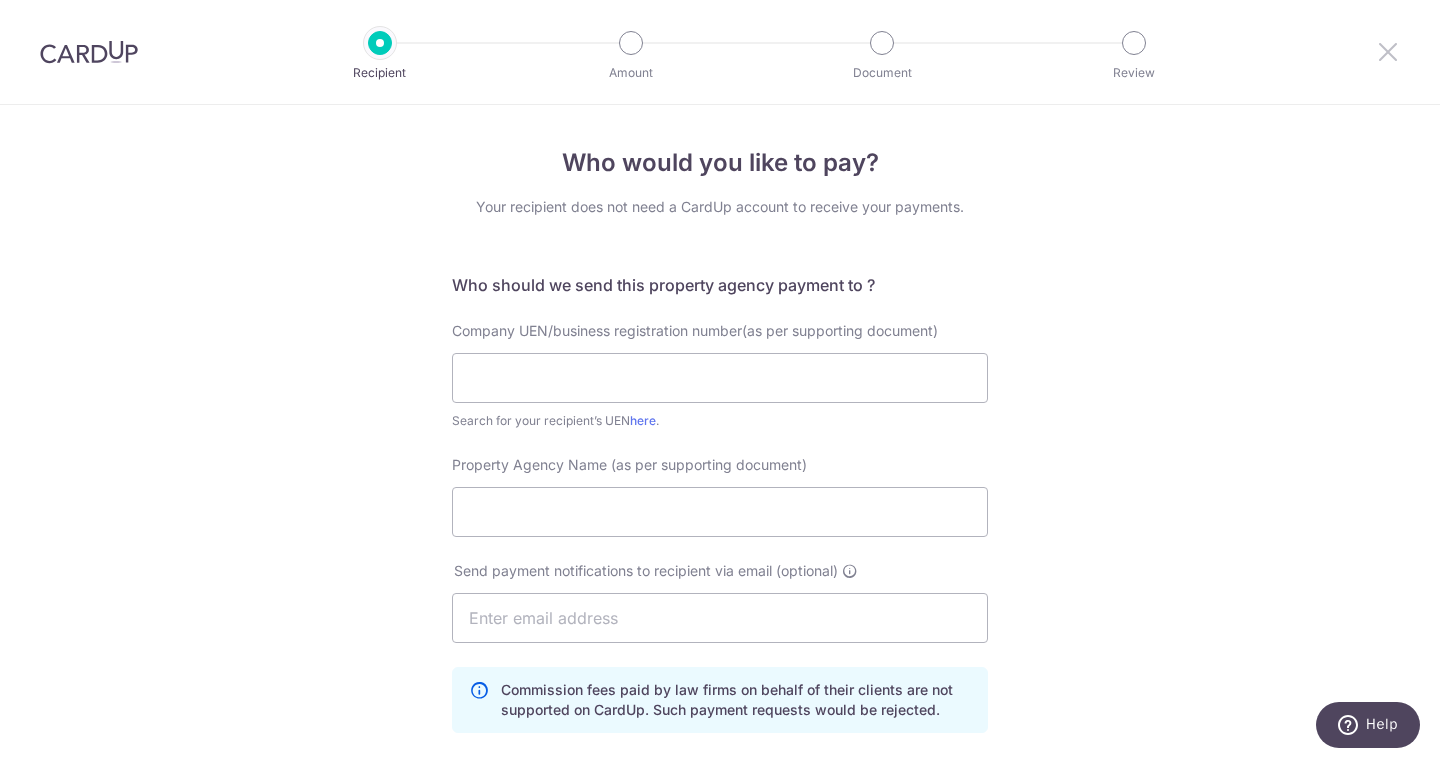 click at bounding box center [1388, 51] 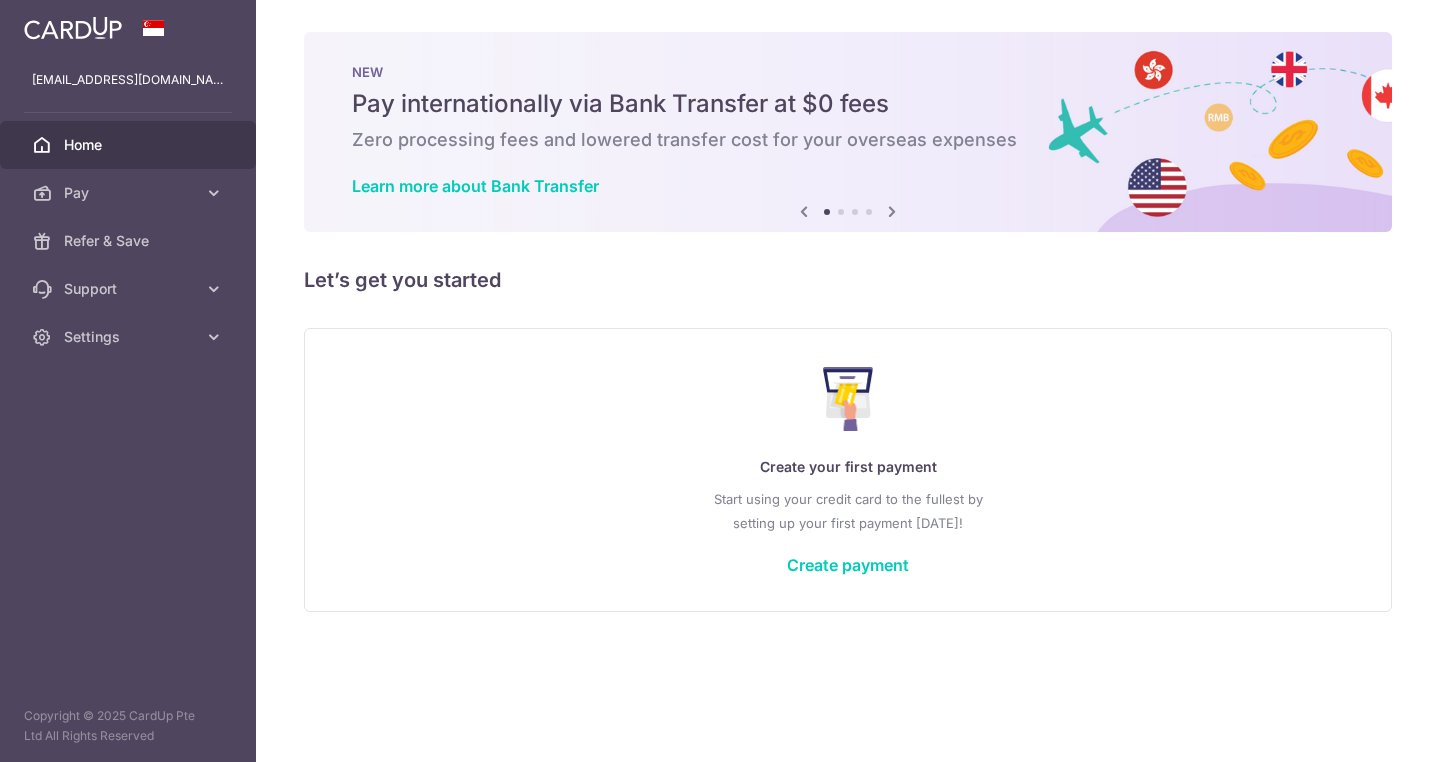 scroll, scrollTop: 0, scrollLeft: 0, axis: both 